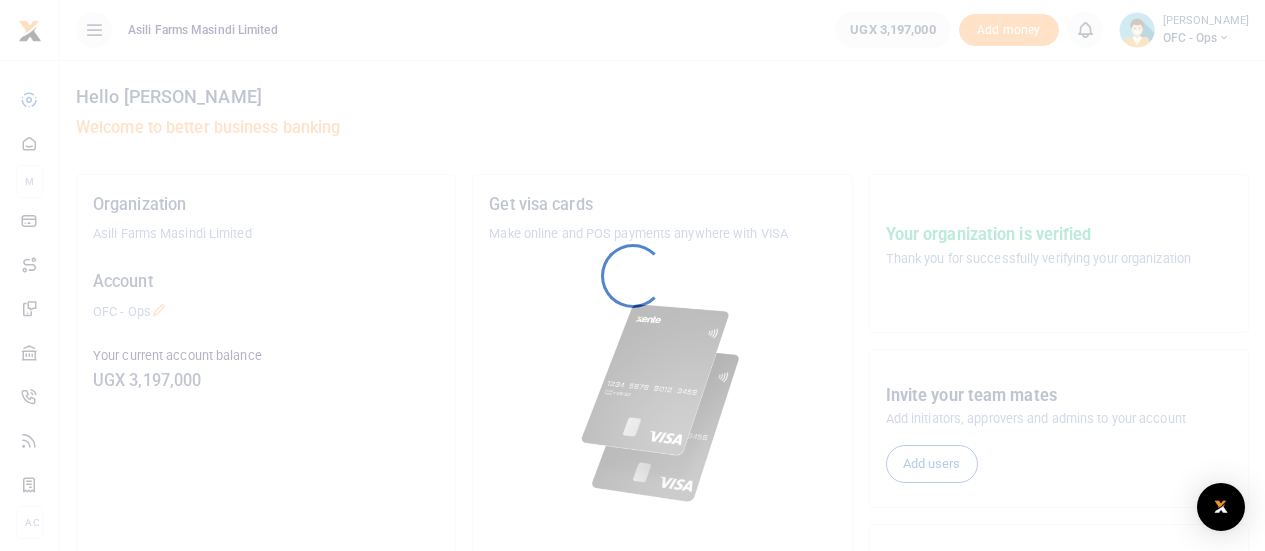 scroll, scrollTop: 0, scrollLeft: 0, axis: both 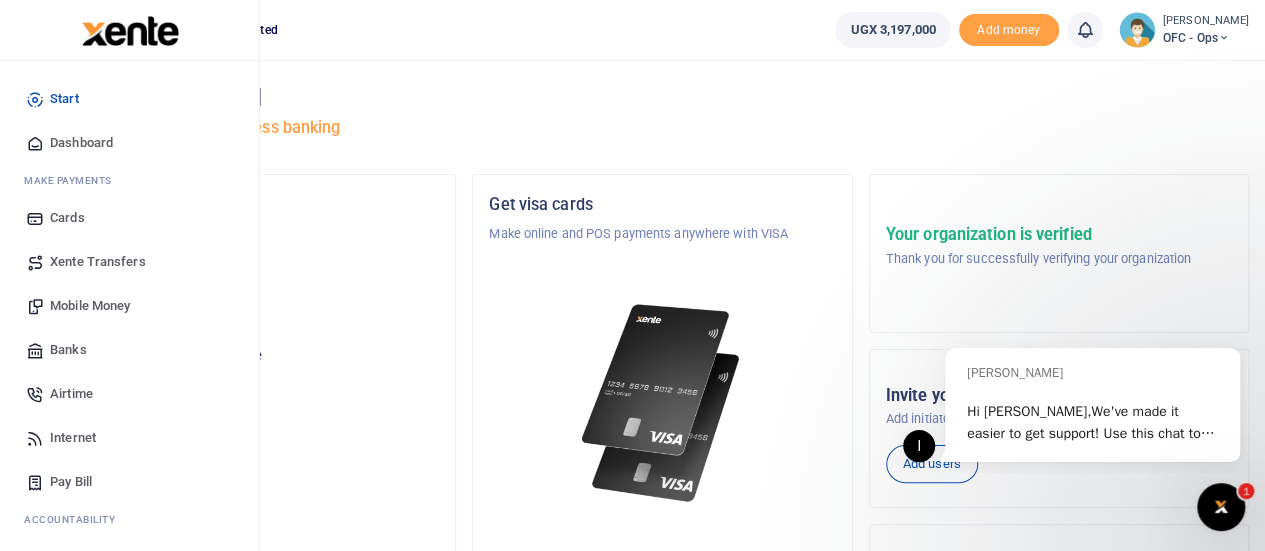 click on "Mobile Money" at bounding box center [90, 306] 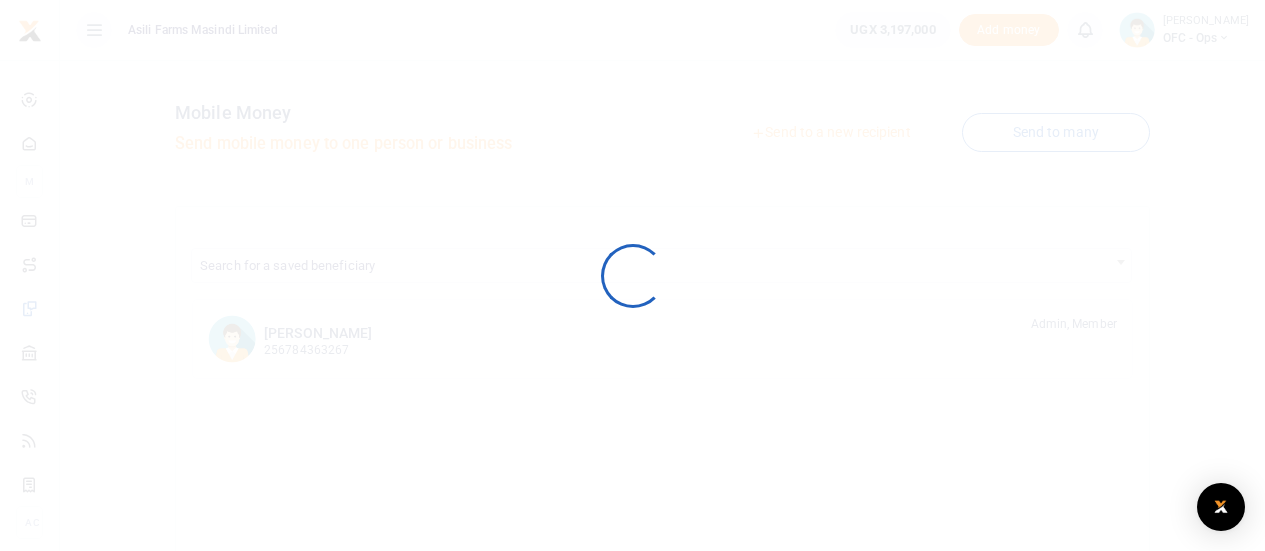 scroll, scrollTop: 0, scrollLeft: 0, axis: both 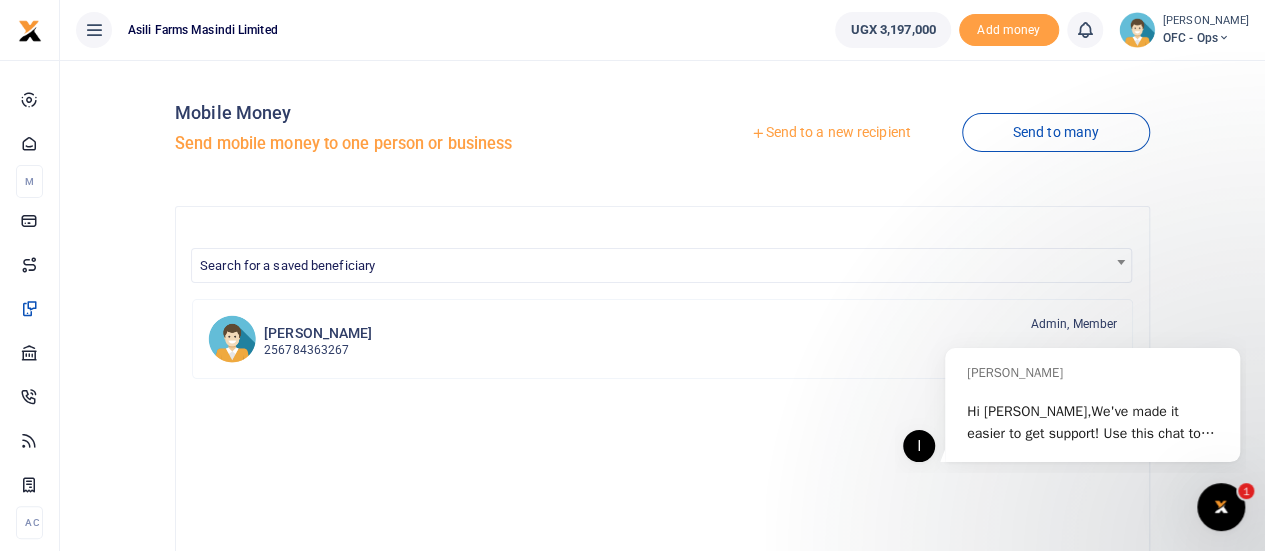 click on "Search for a saved beneficiary" at bounding box center [661, 264] 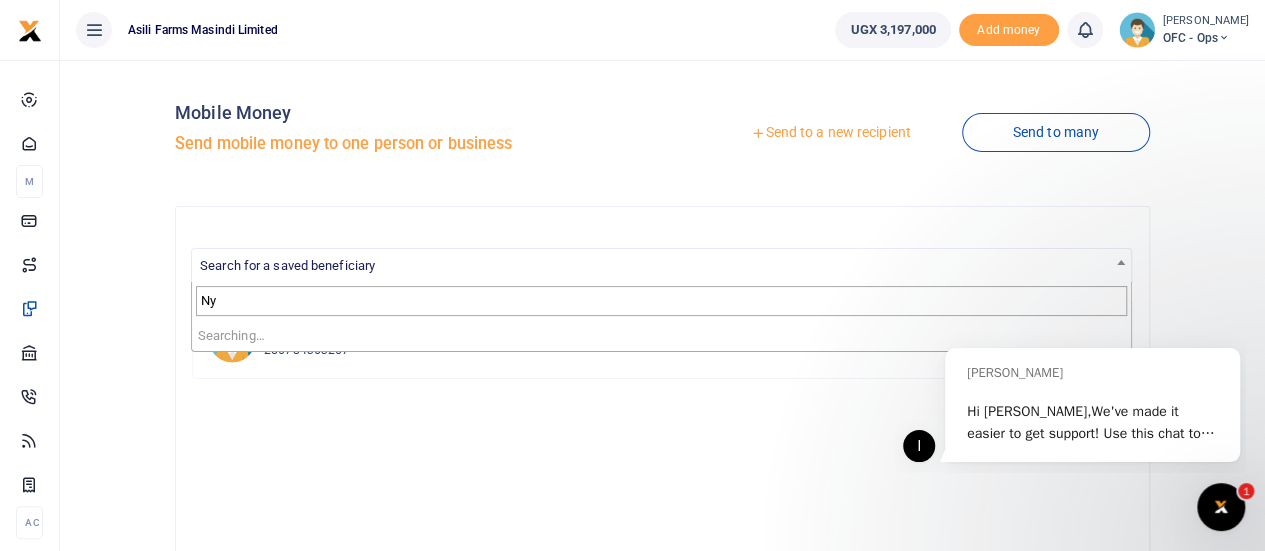type on "N" 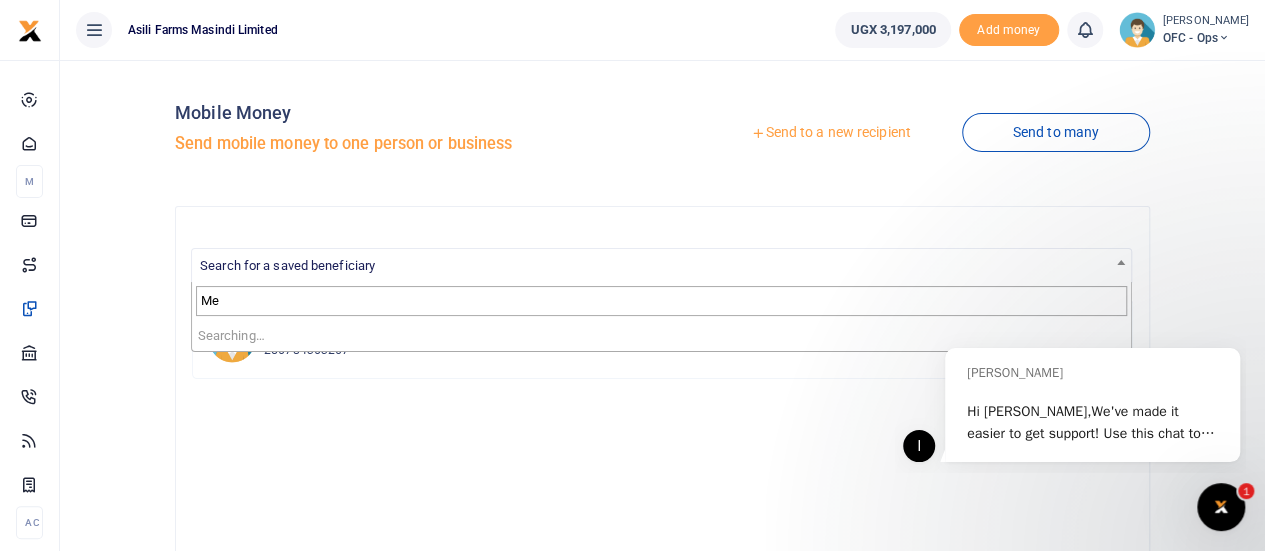 type on "M" 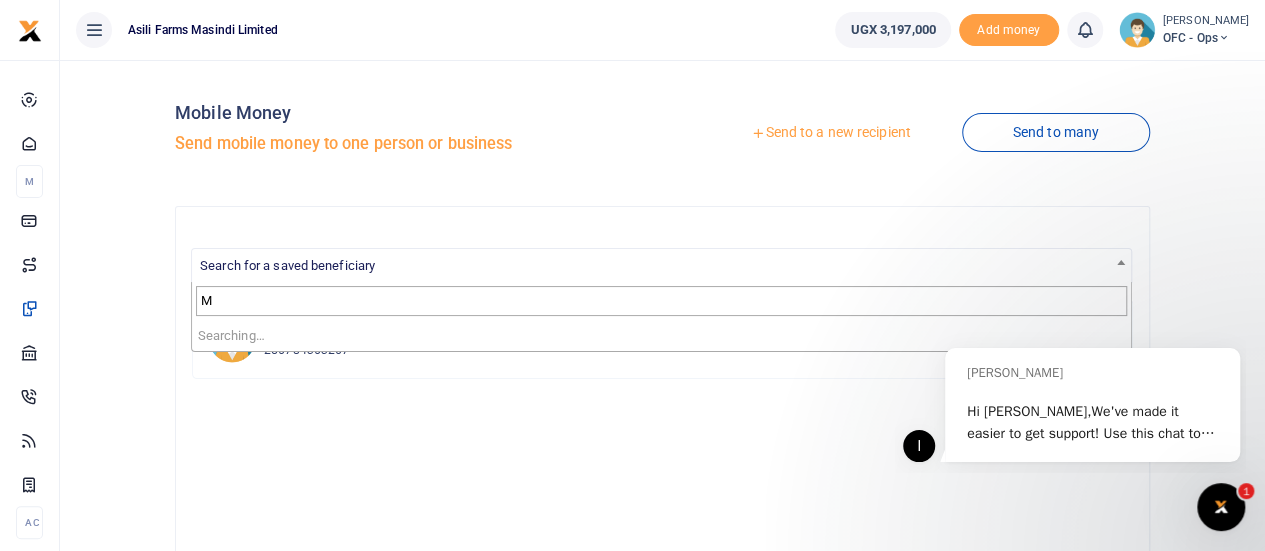 type 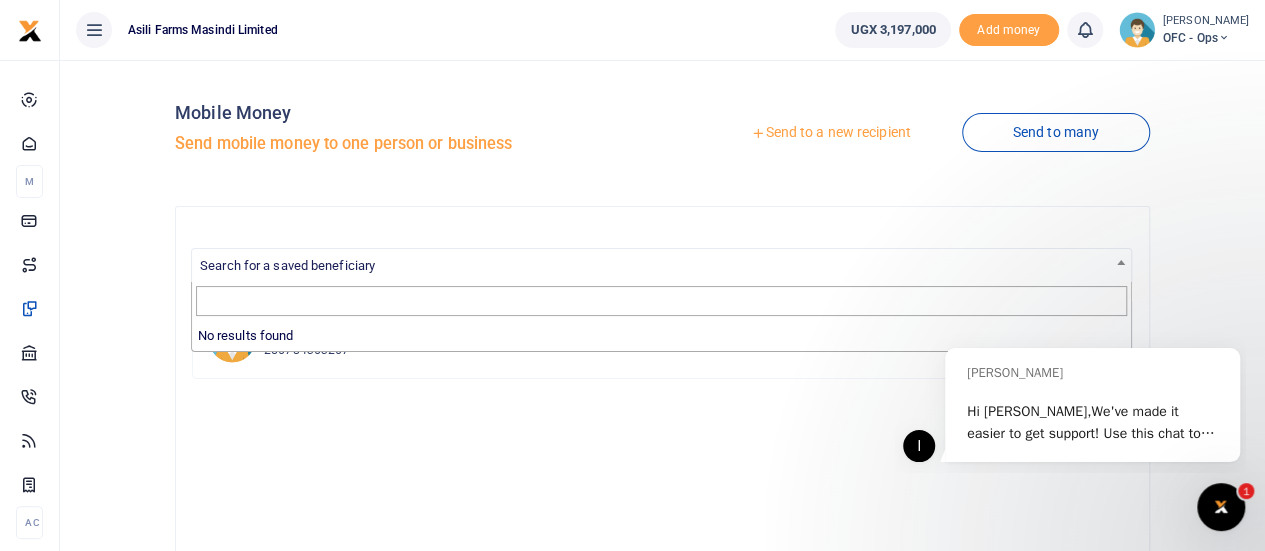click on "Send to a new recipient" at bounding box center [830, 133] 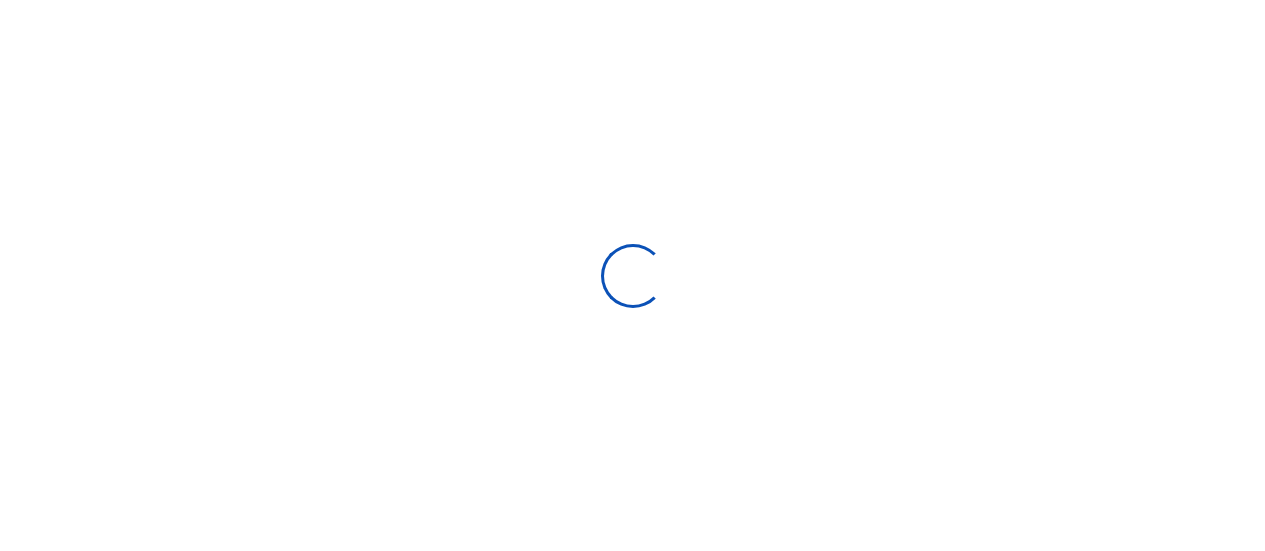 scroll, scrollTop: 0, scrollLeft: 0, axis: both 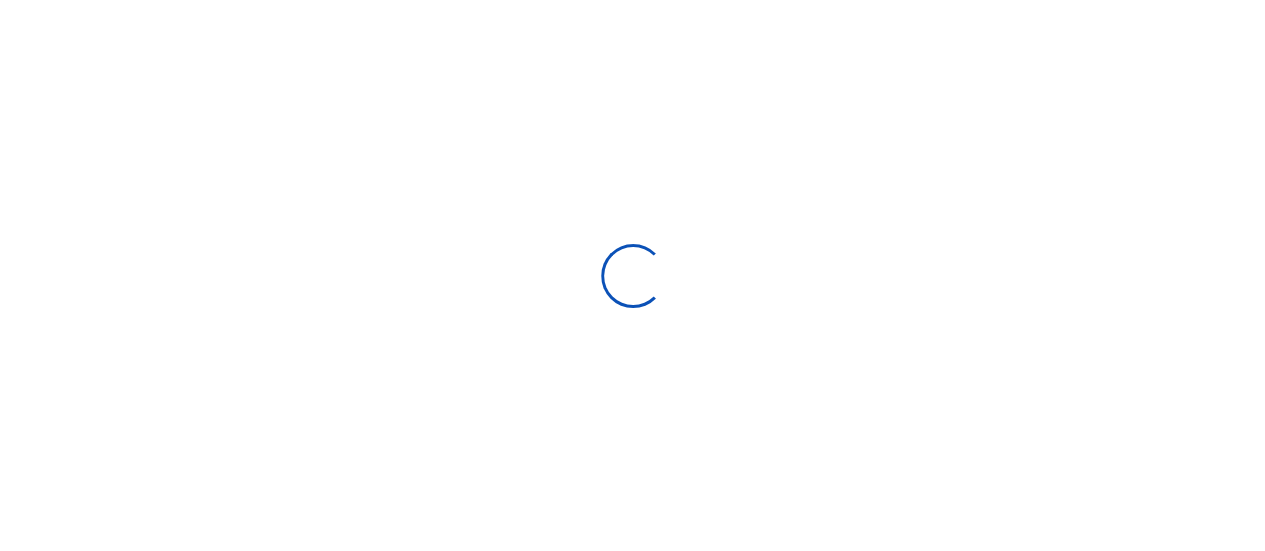 select on "Loading bundles" 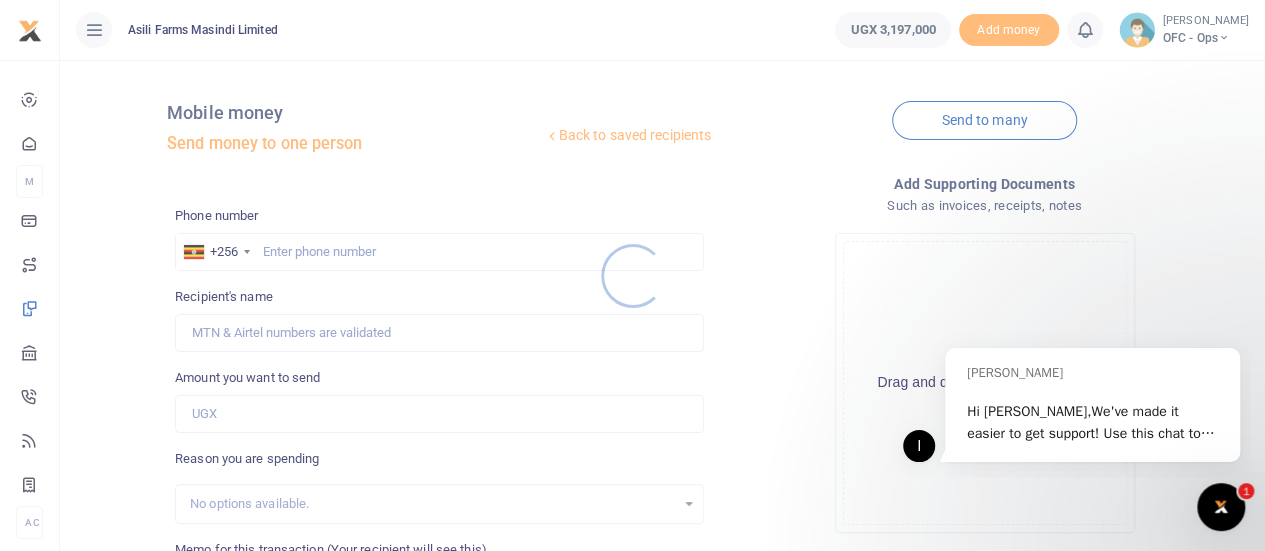 scroll, scrollTop: 0, scrollLeft: 0, axis: both 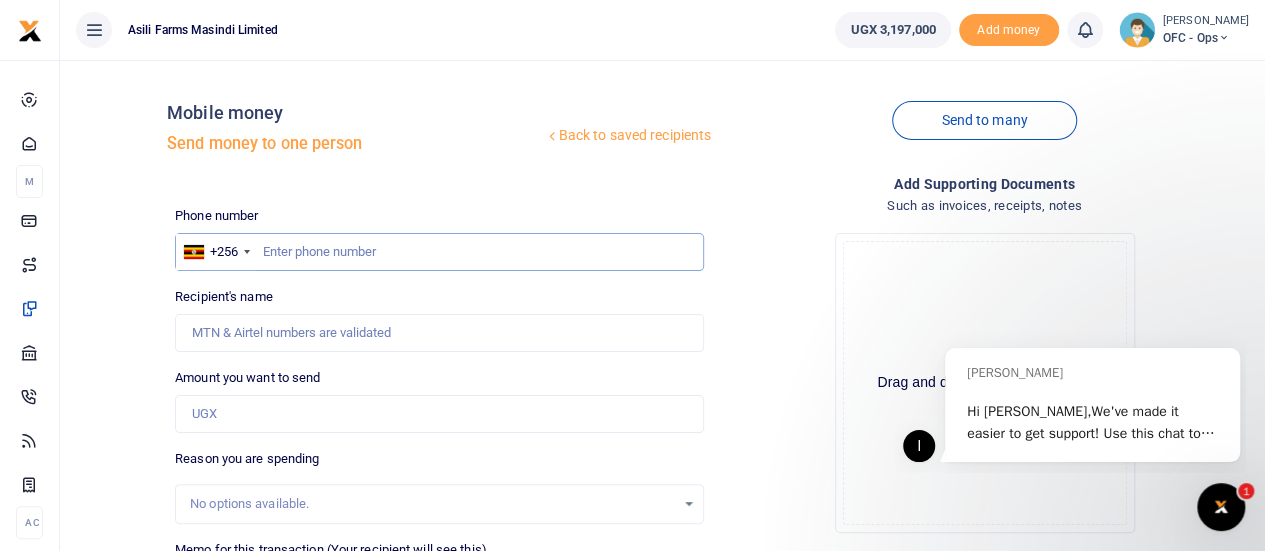 click at bounding box center (439, 252) 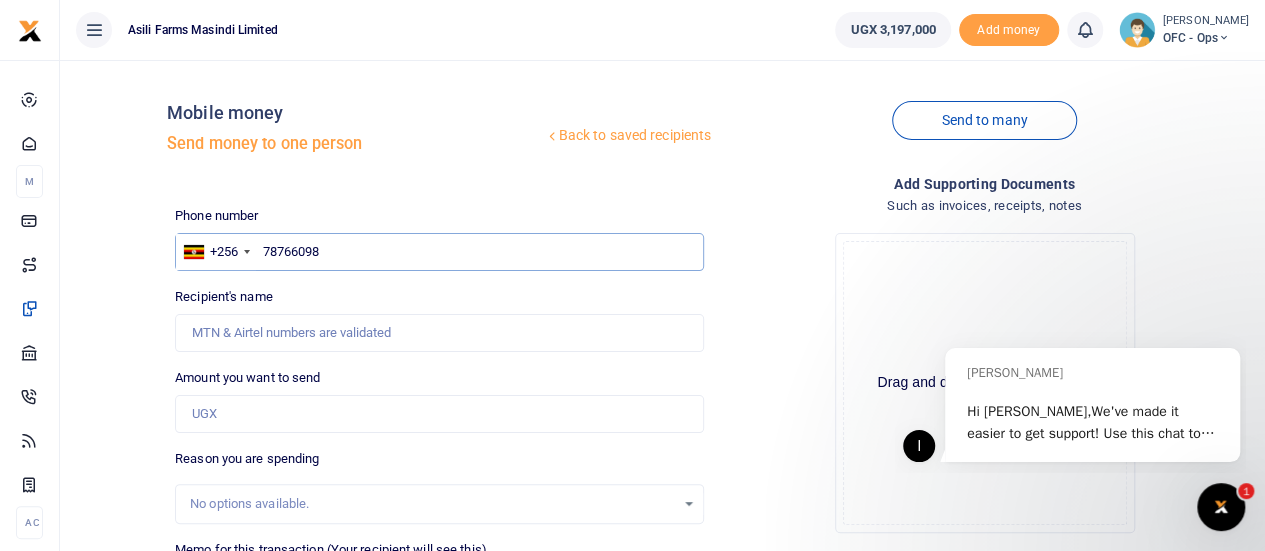 type on "787660989" 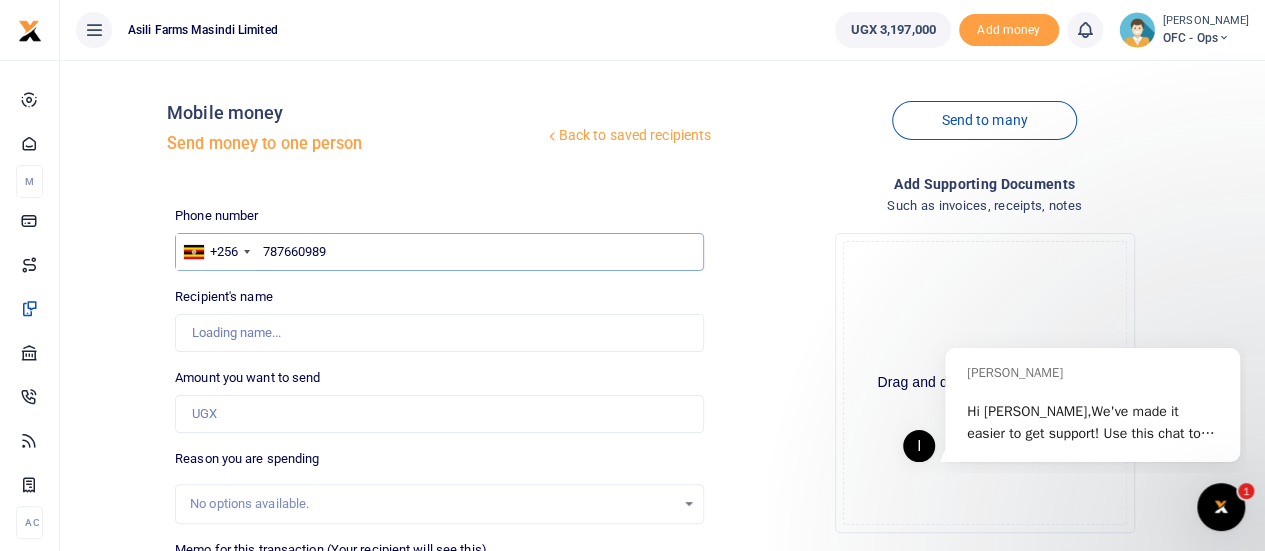 type on "Mercy Nyamer" 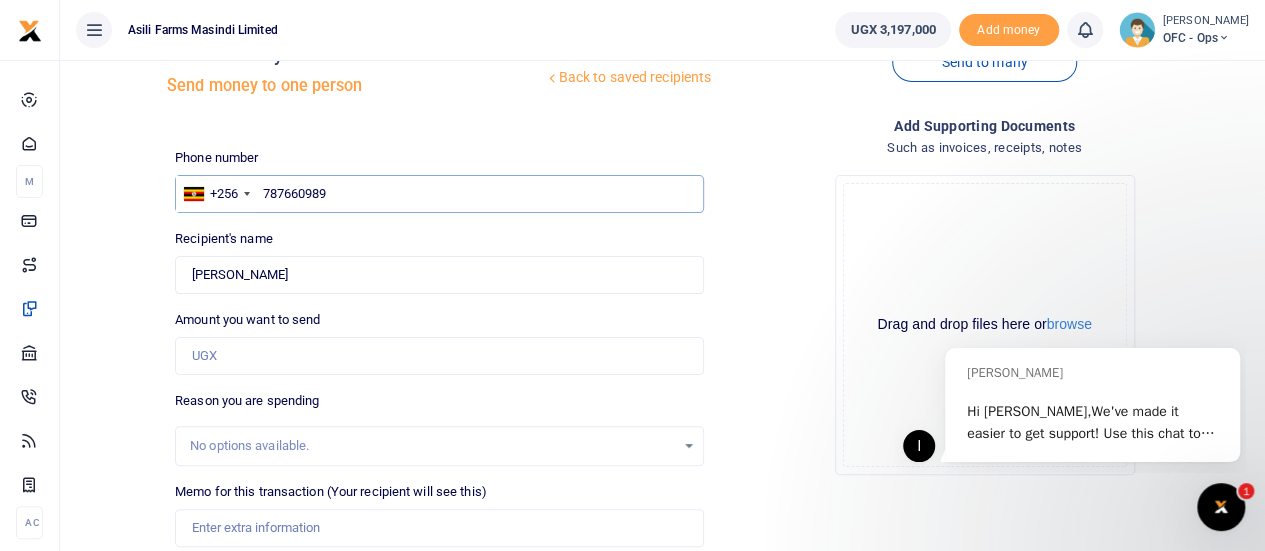scroll, scrollTop: 100, scrollLeft: 0, axis: vertical 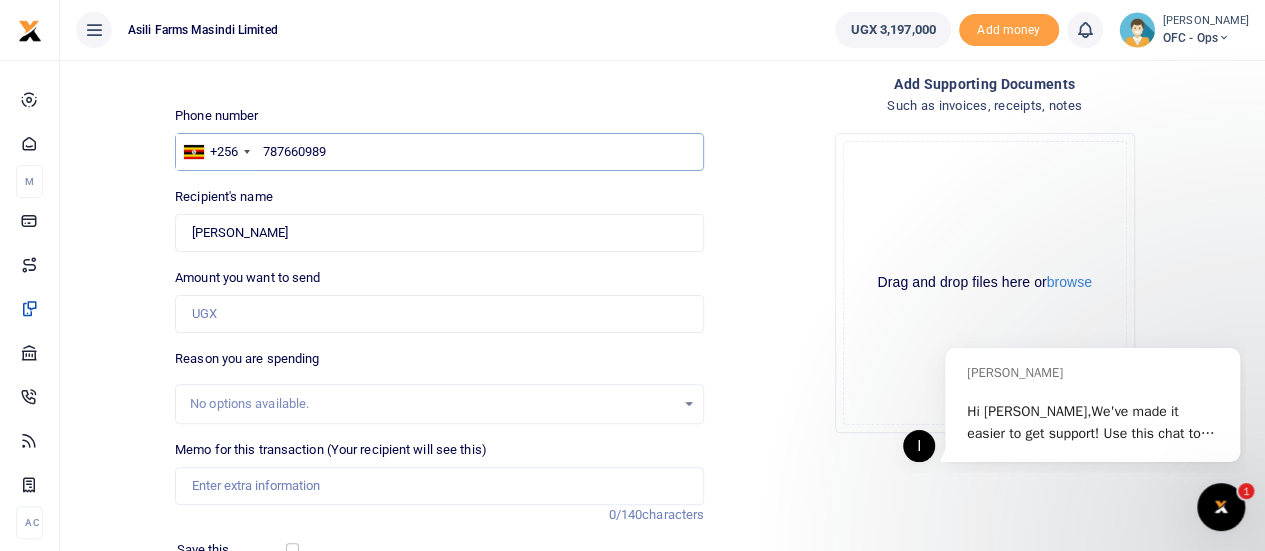 type on "787660989" 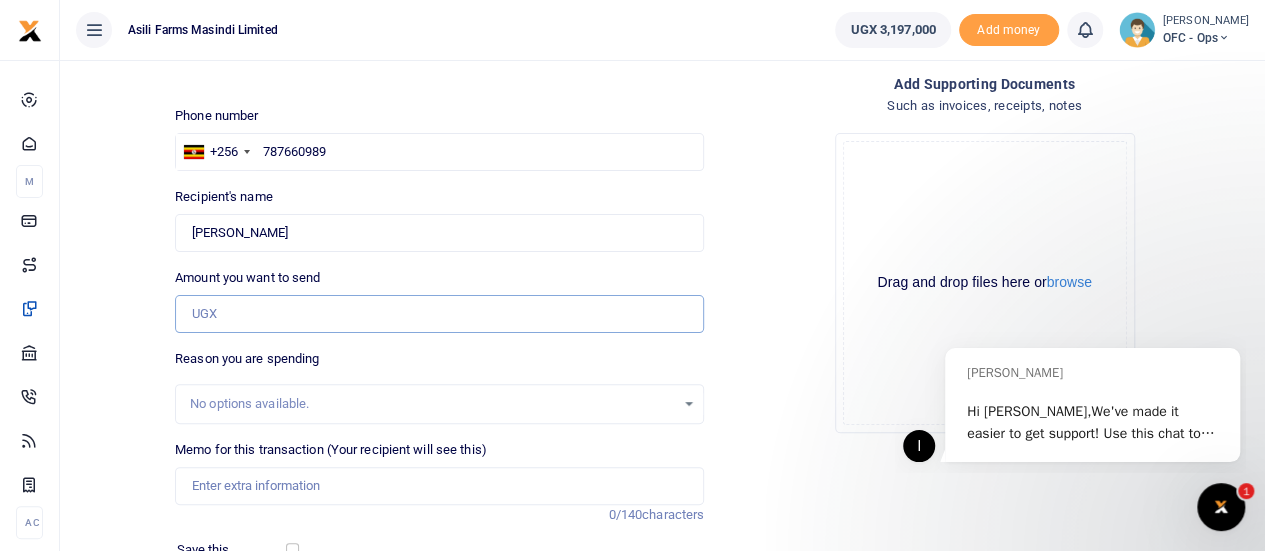 click on "Amount you want to send" at bounding box center (439, 314) 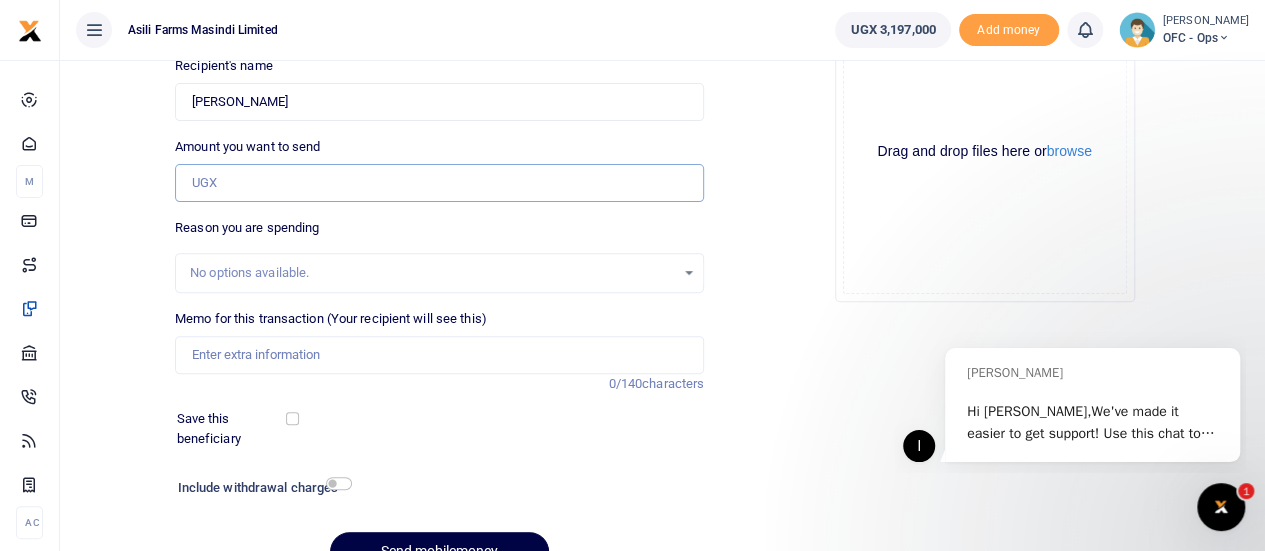 scroll, scrollTop: 200, scrollLeft: 0, axis: vertical 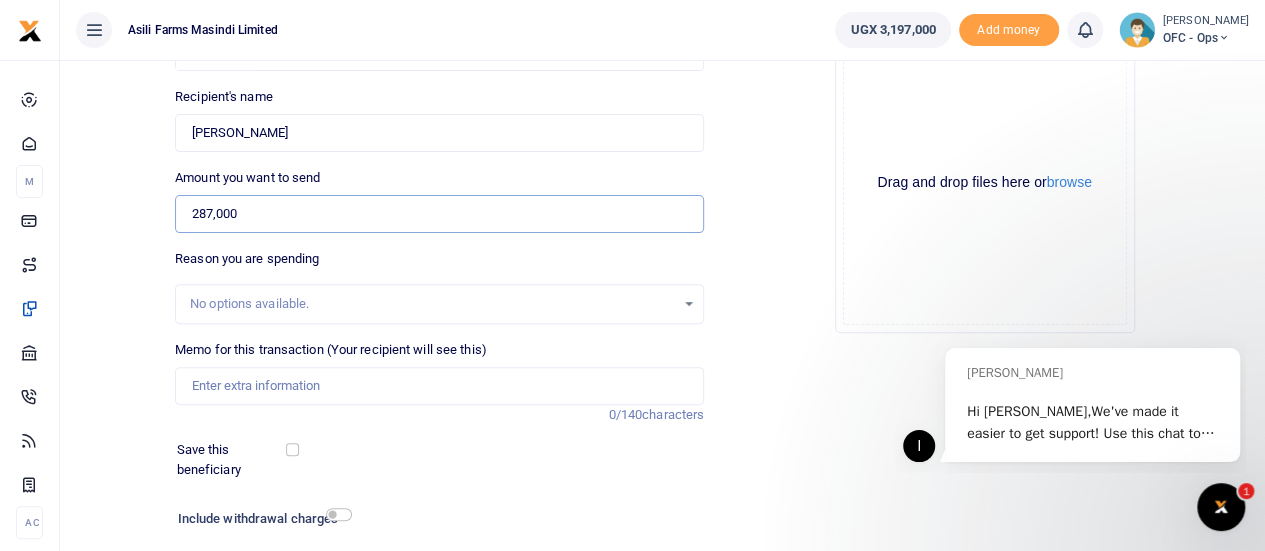 type on "287,000" 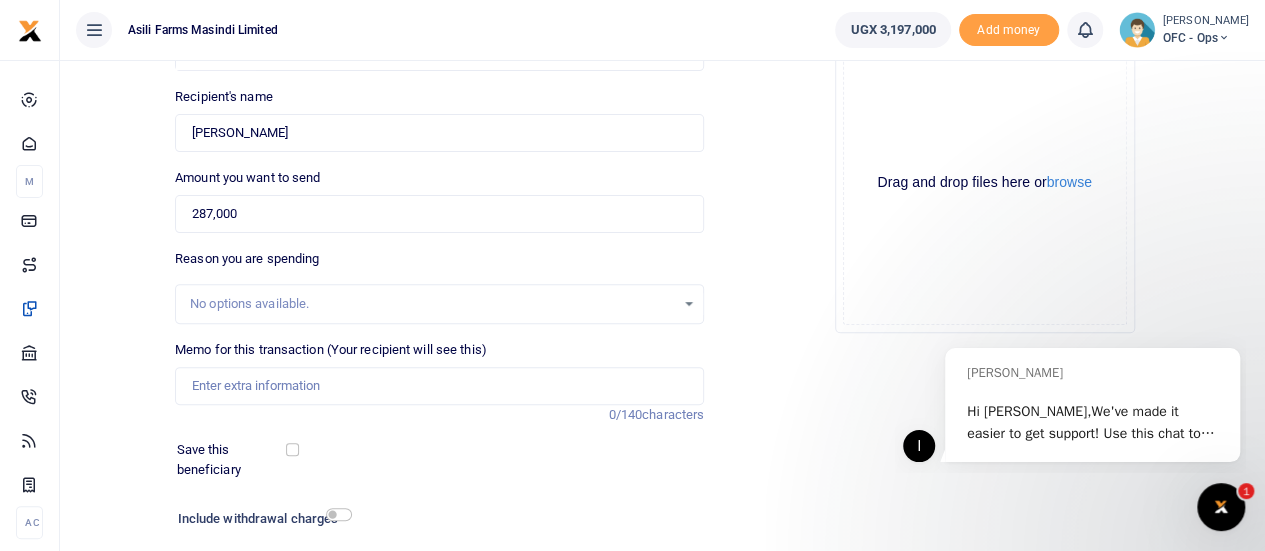 click on "No options available." at bounding box center [432, 304] 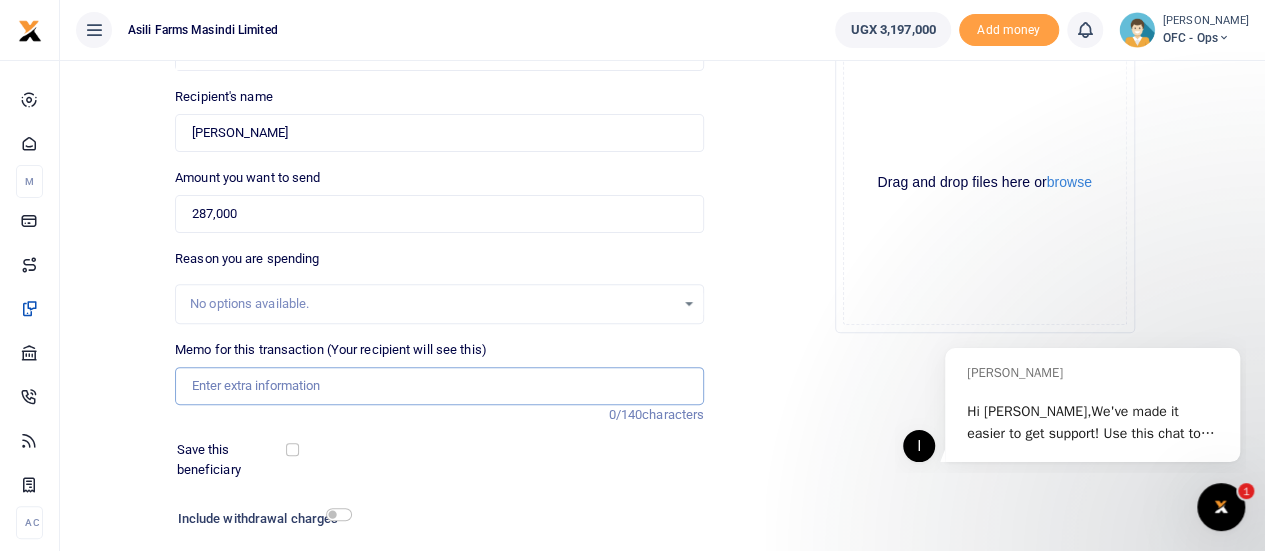 click on "Memo for this transaction (Your recipient will see this)" at bounding box center [439, 386] 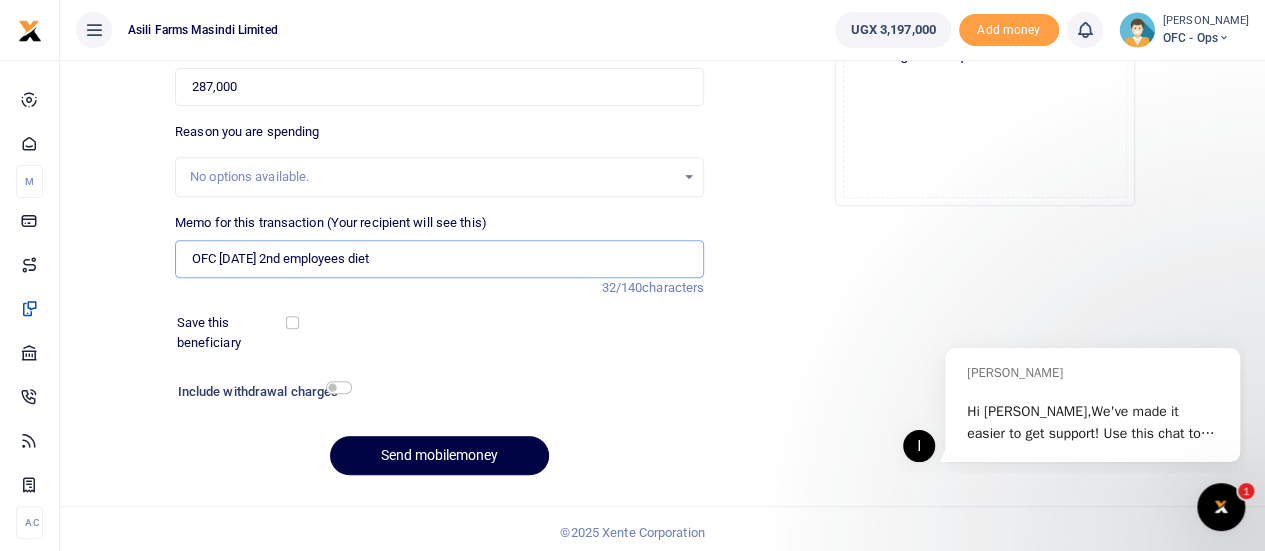 scroll, scrollTop: 332, scrollLeft: 0, axis: vertical 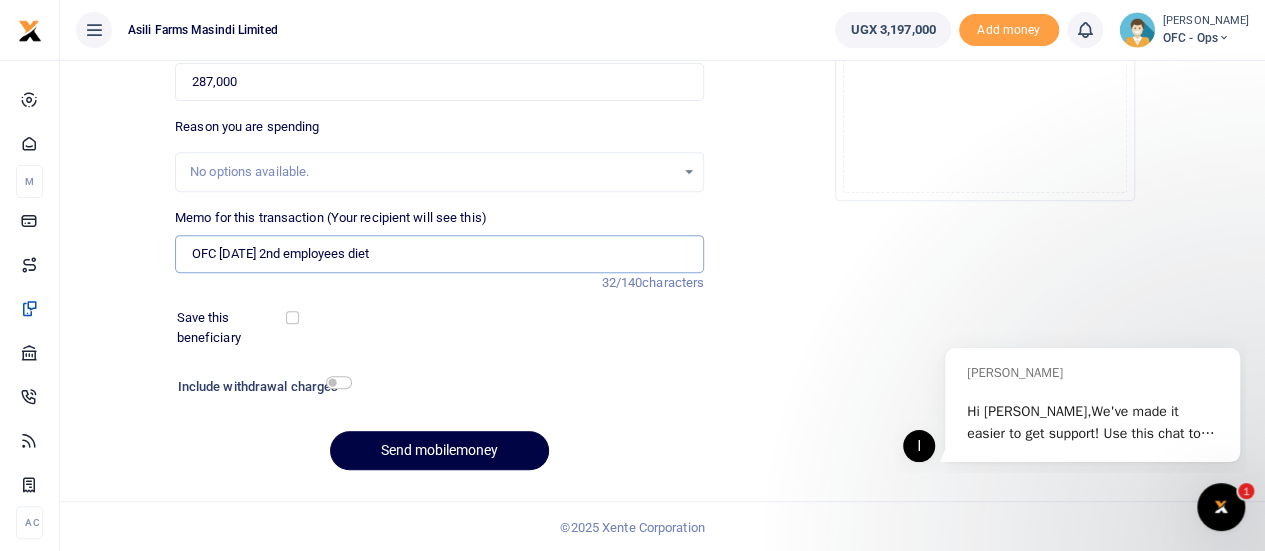 type on "OFC Wednesday 2nd employees diet" 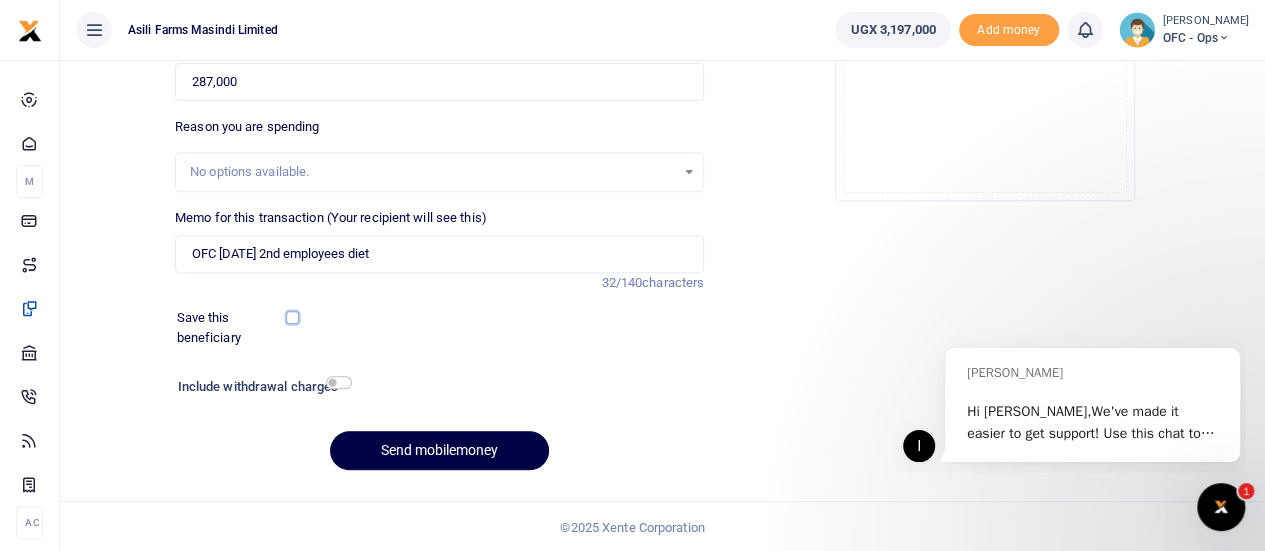click at bounding box center [292, 317] 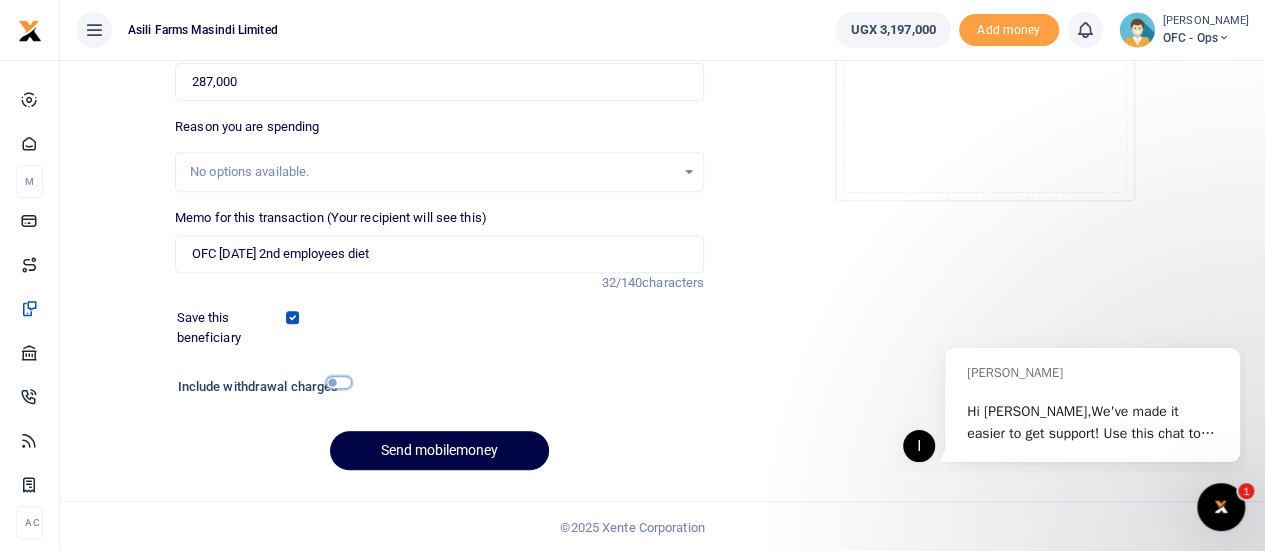 click at bounding box center [339, 382] 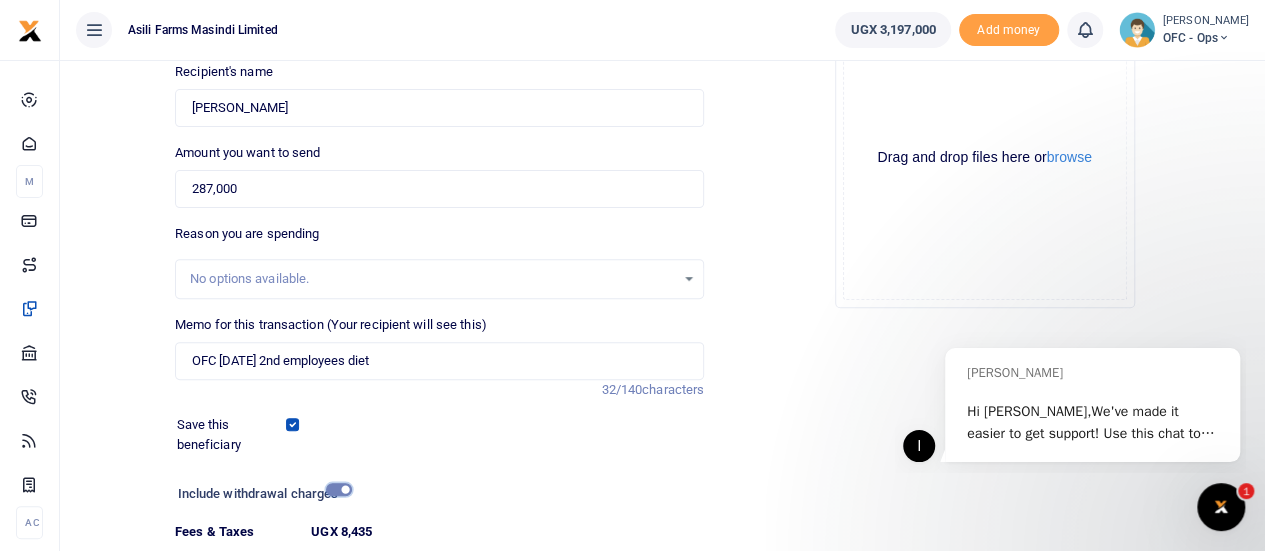 scroll, scrollTop: 188, scrollLeft: 0, axis: vertical 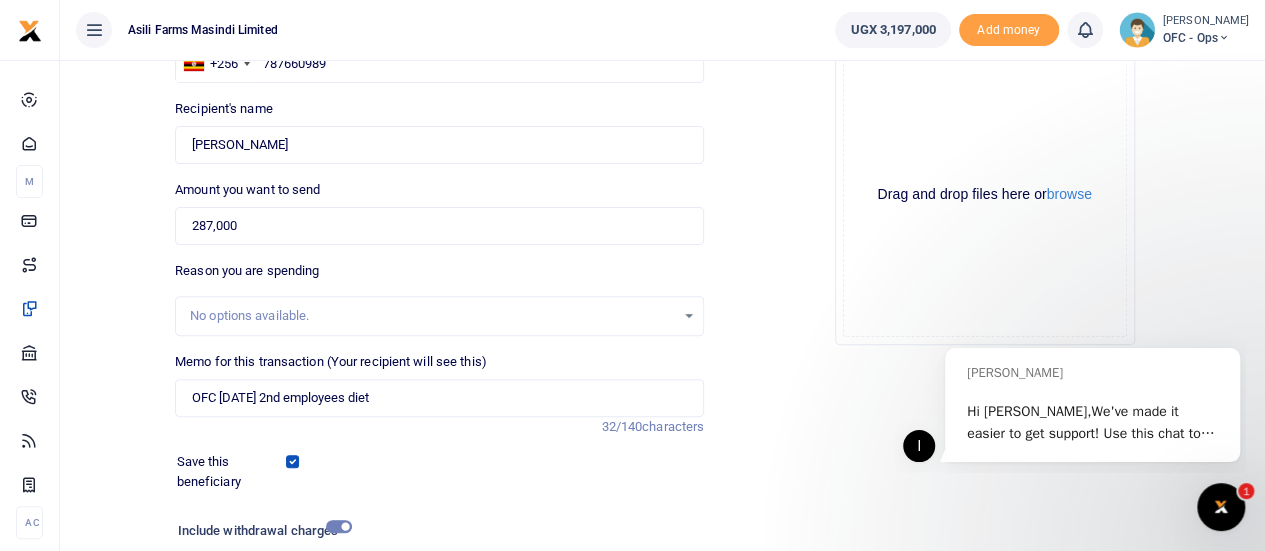 click on "Drag and drop files here or  browse Powered by  Uppy" 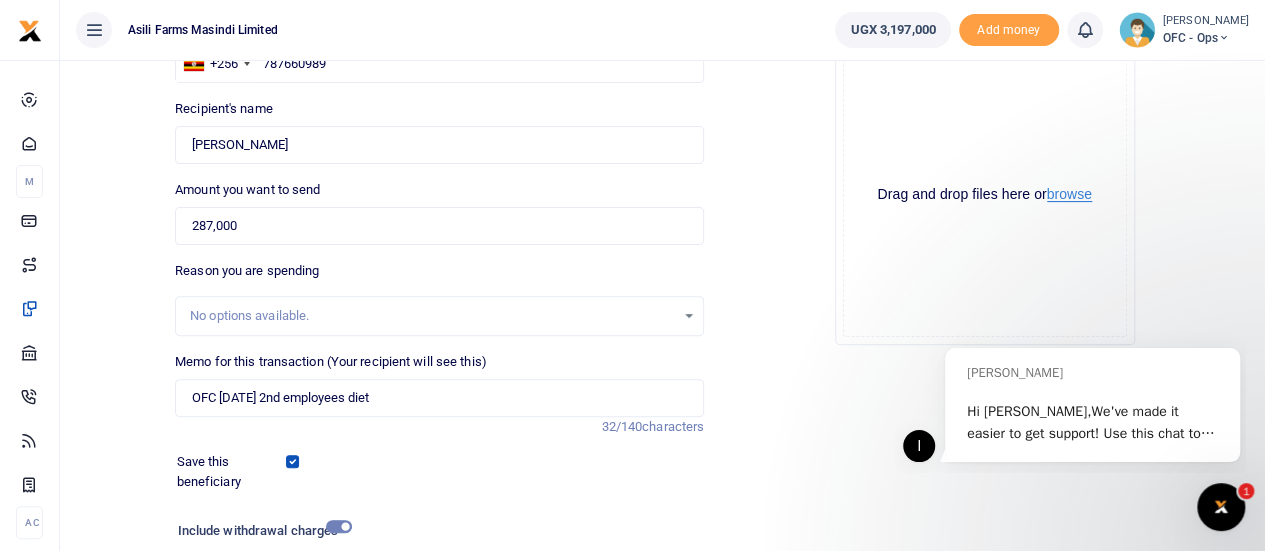 click on "browse" at bounding box center (1069, 194) 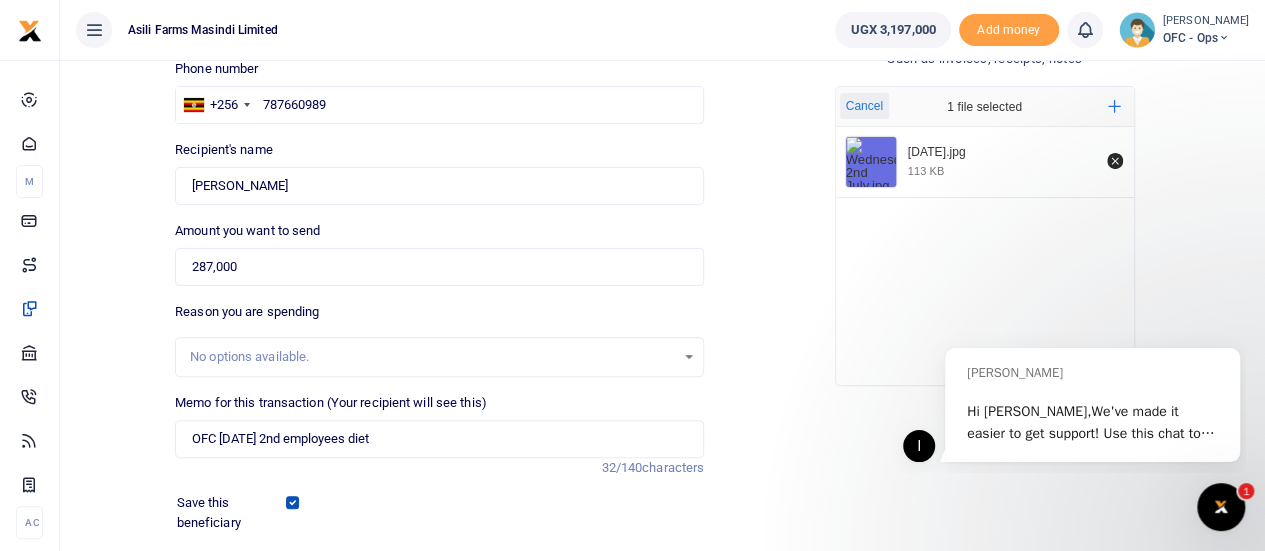 scroll, scrollTop: 388, scrollLeft: 0, axis: vertical 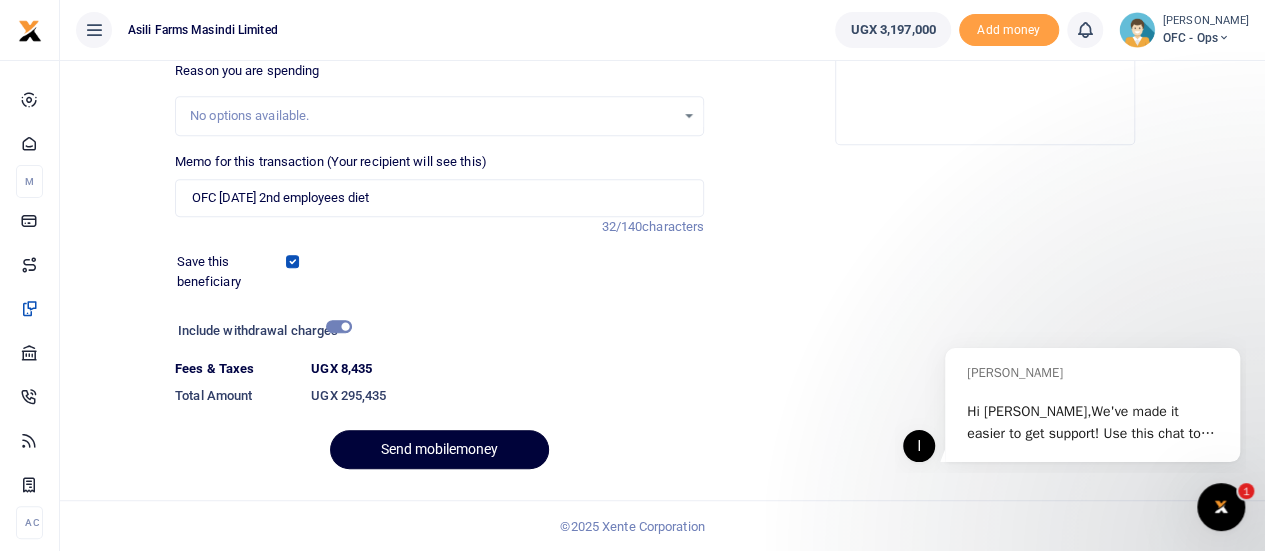 click on "Send mobilemoney" at bounding box center (439, 449) 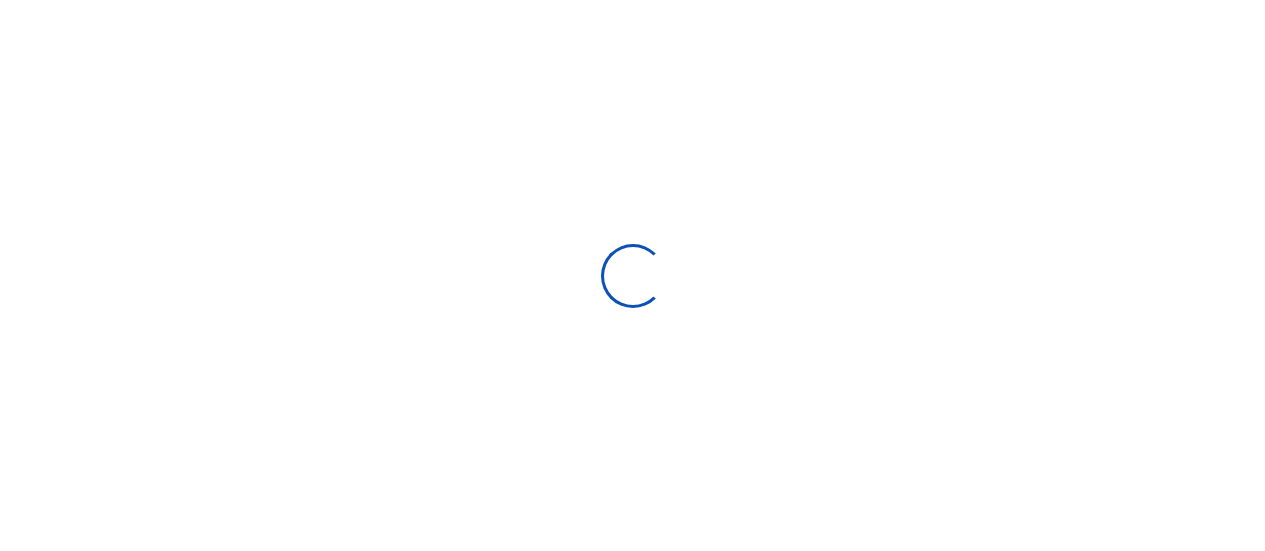 scroll, scrollTop: 332, scrollLeft: 0, axis: vertical 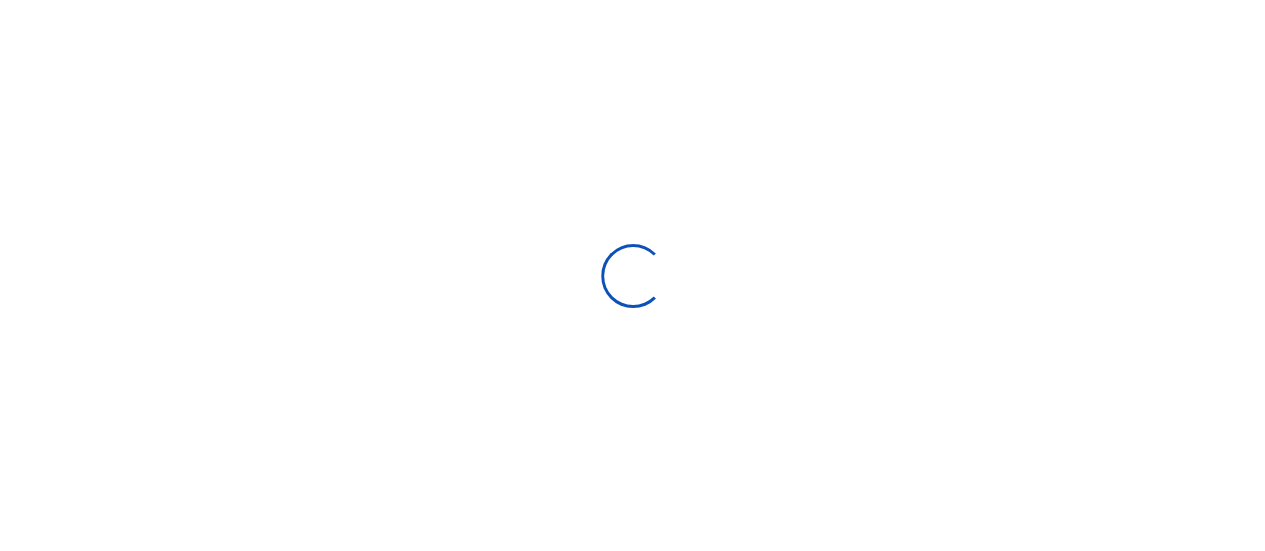 select 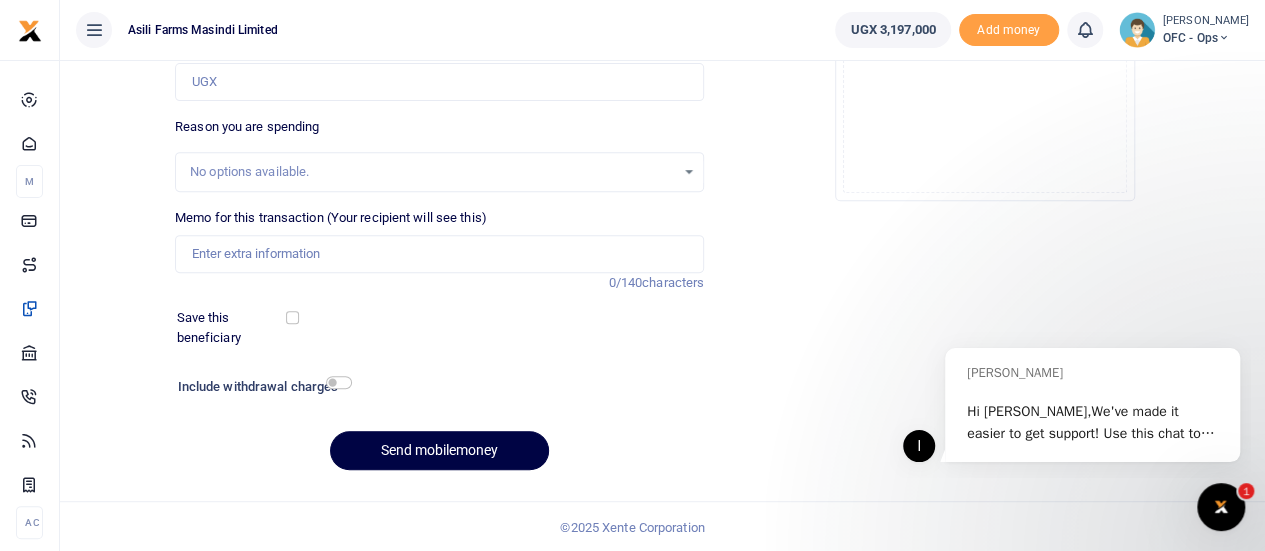 scroll, scrollTop: 0, scrollLeft: 0, axis: both 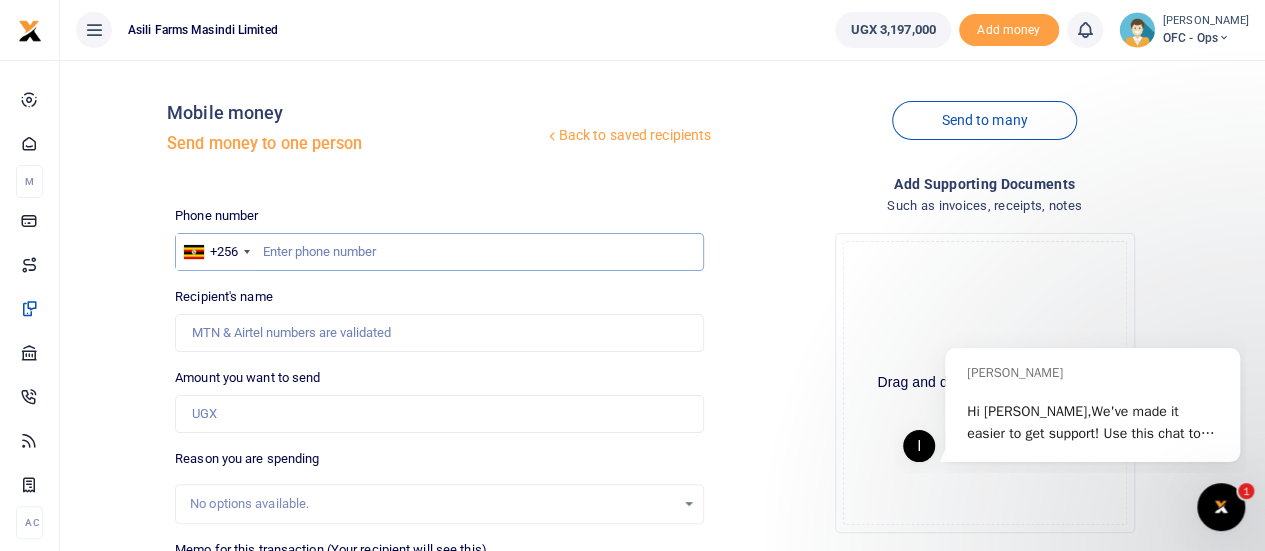 click at bounding box center [439, 252] 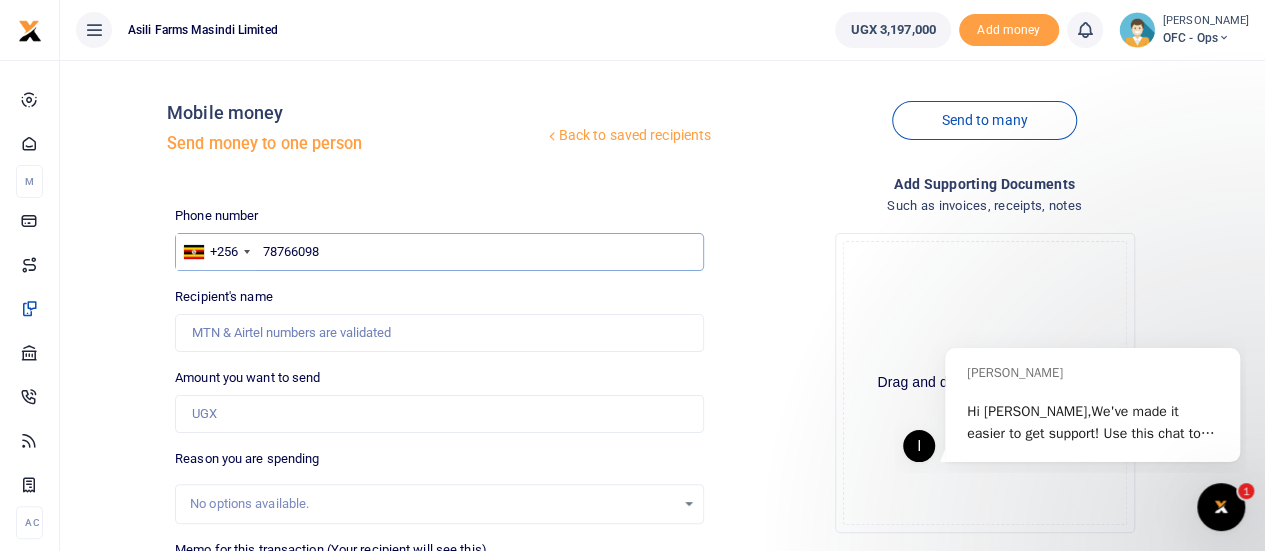 type on "787660989" 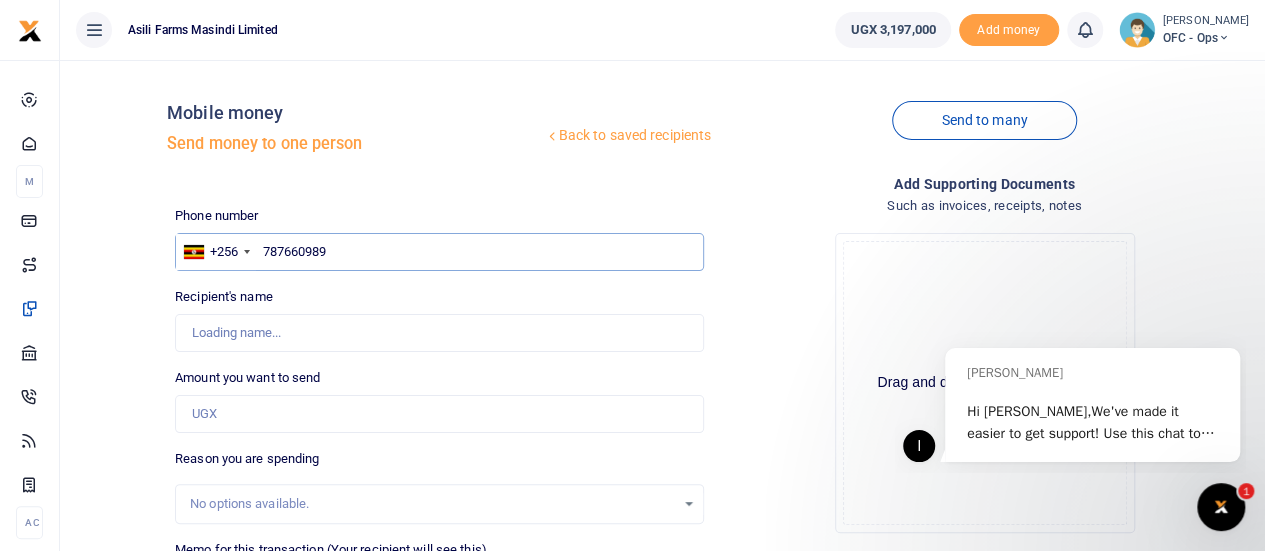 type on "[PERSON_NAME]" 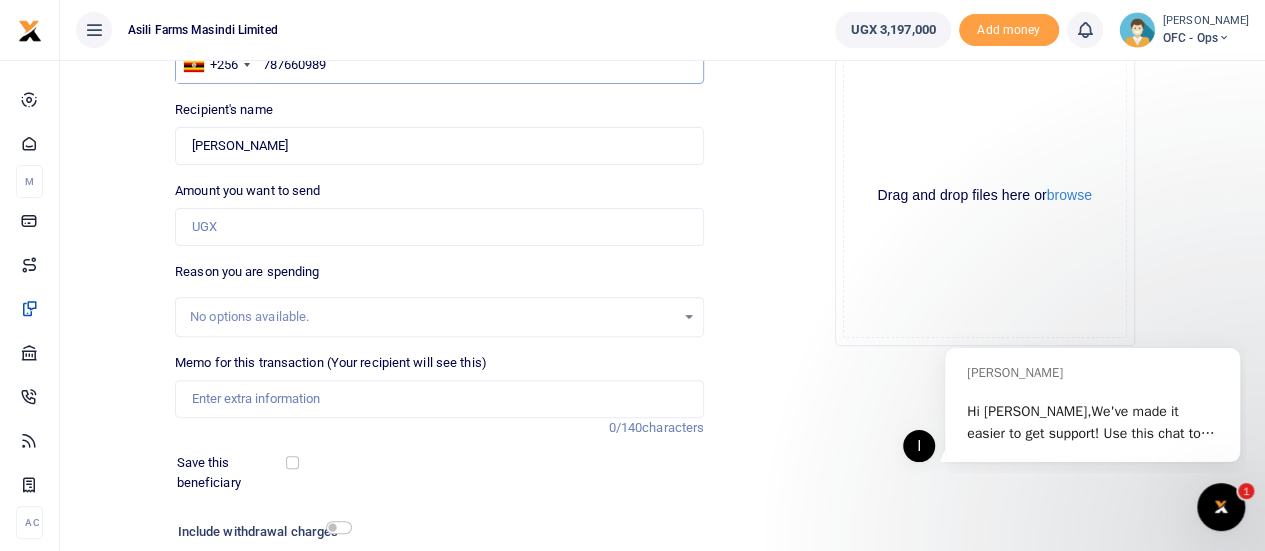 scroll, scrollTop: 200, scrollLeft: 0, axis: vertical 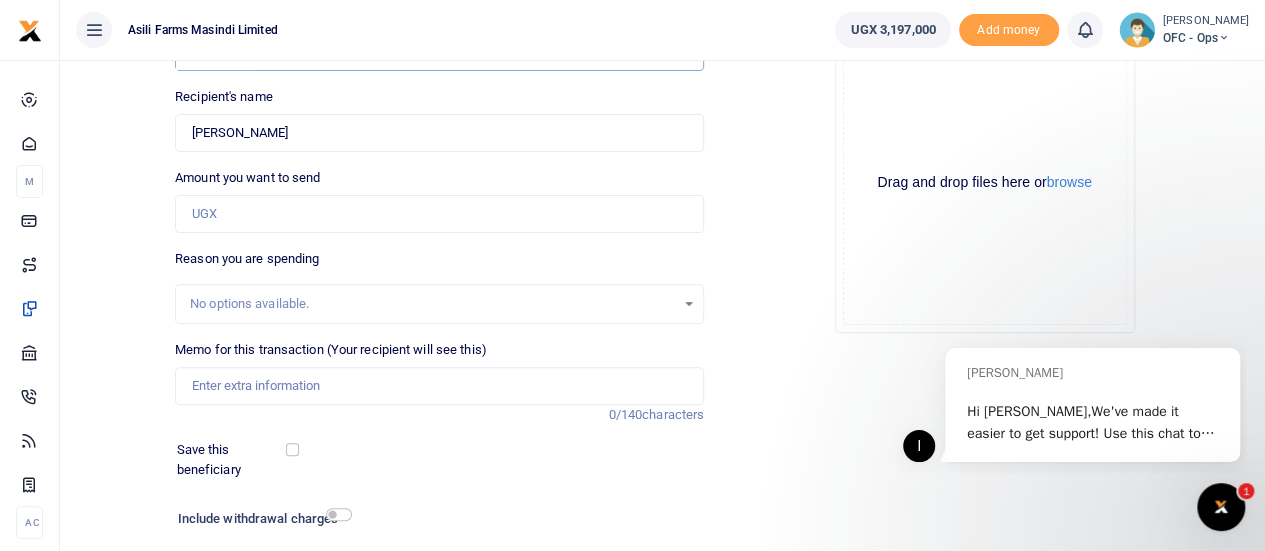 type on "787660989" 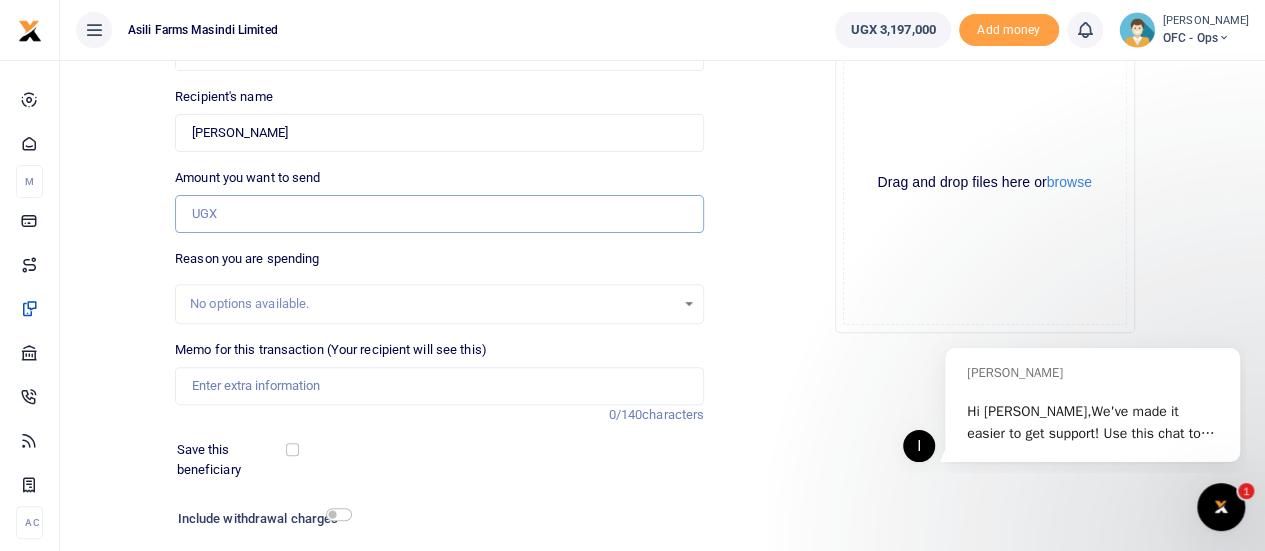 click on "Amount you want to send" at bounding box center (439, 214) 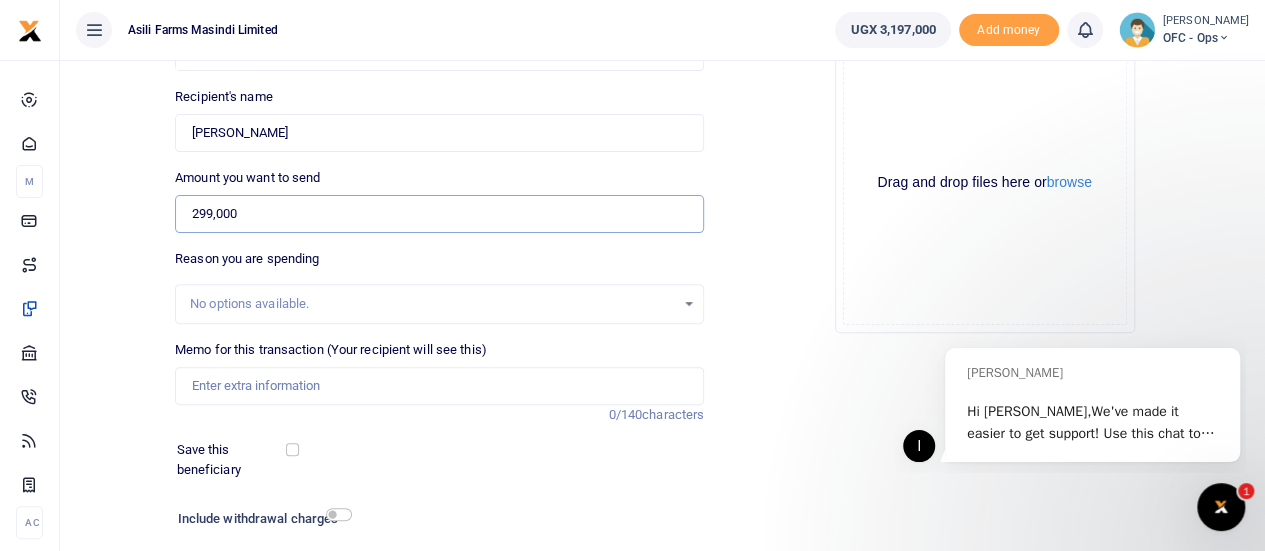 type on "299,000" 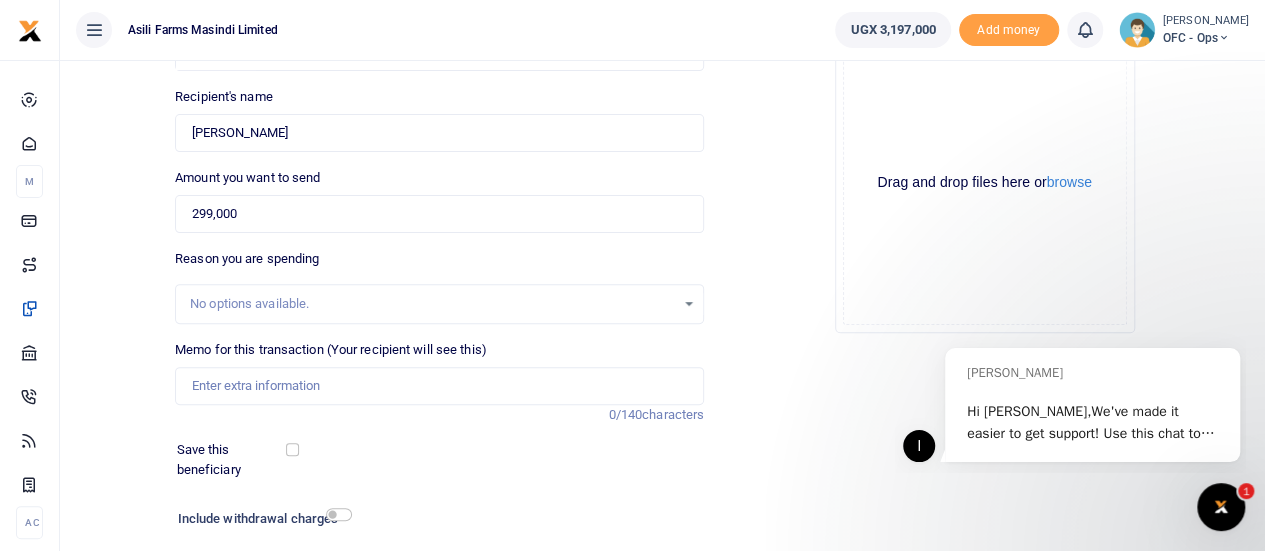 click on "No options available." at bounding box center (439, 304) 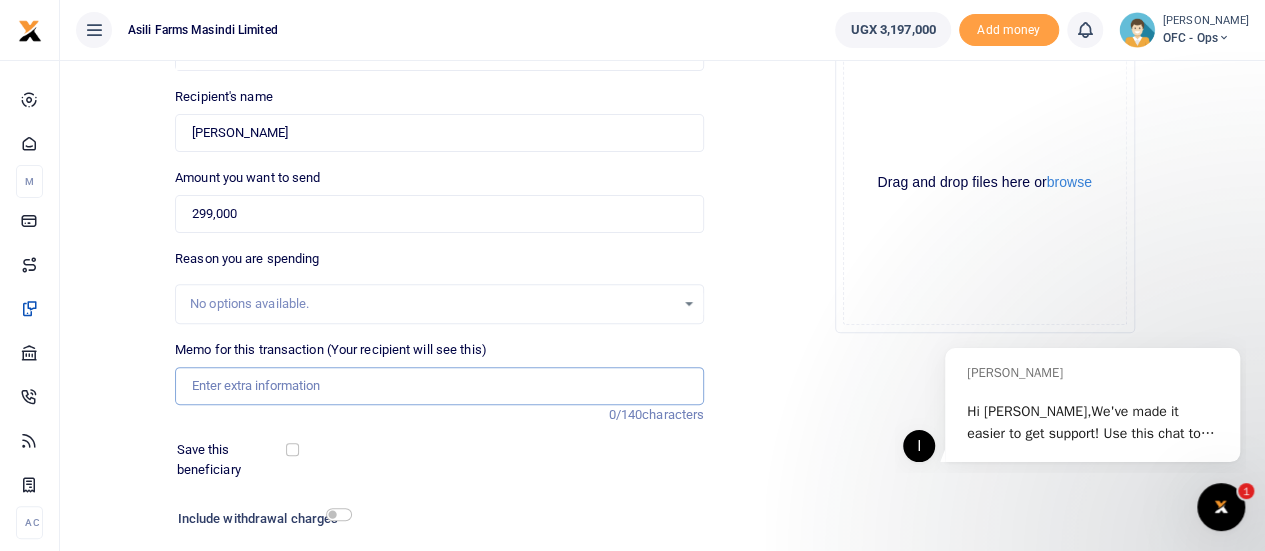 click on "Memo for this transaction (Your recipient will see this)" at bounding box center (439, 386) 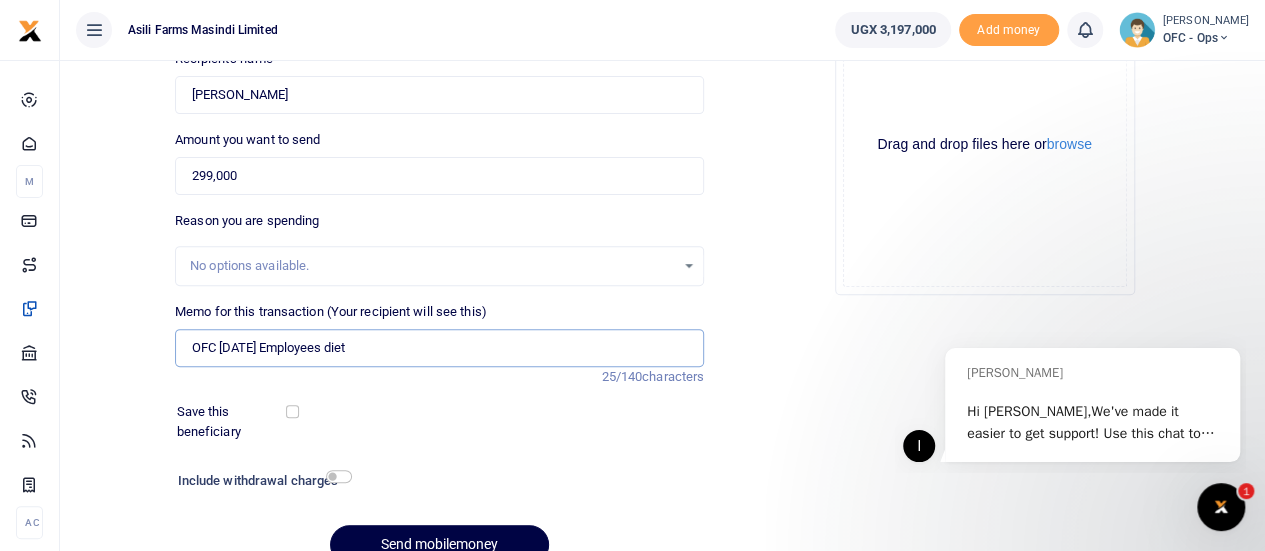 scroll, scrollTop: 300, scrollLeft: 0, axis: vertical 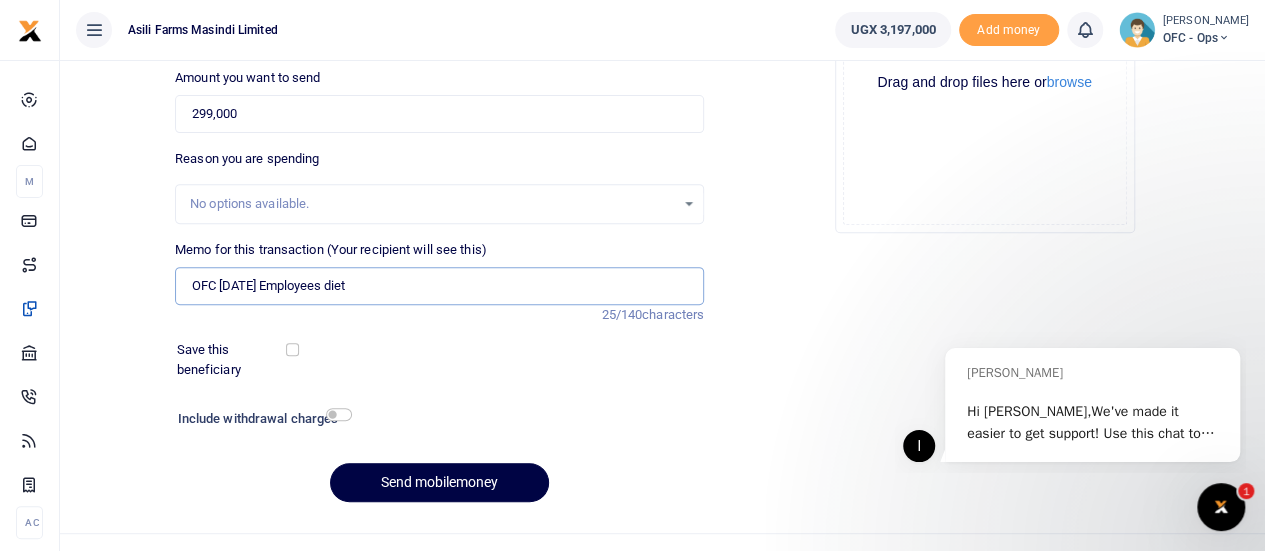 type on "OFC Sunday Employees diet" 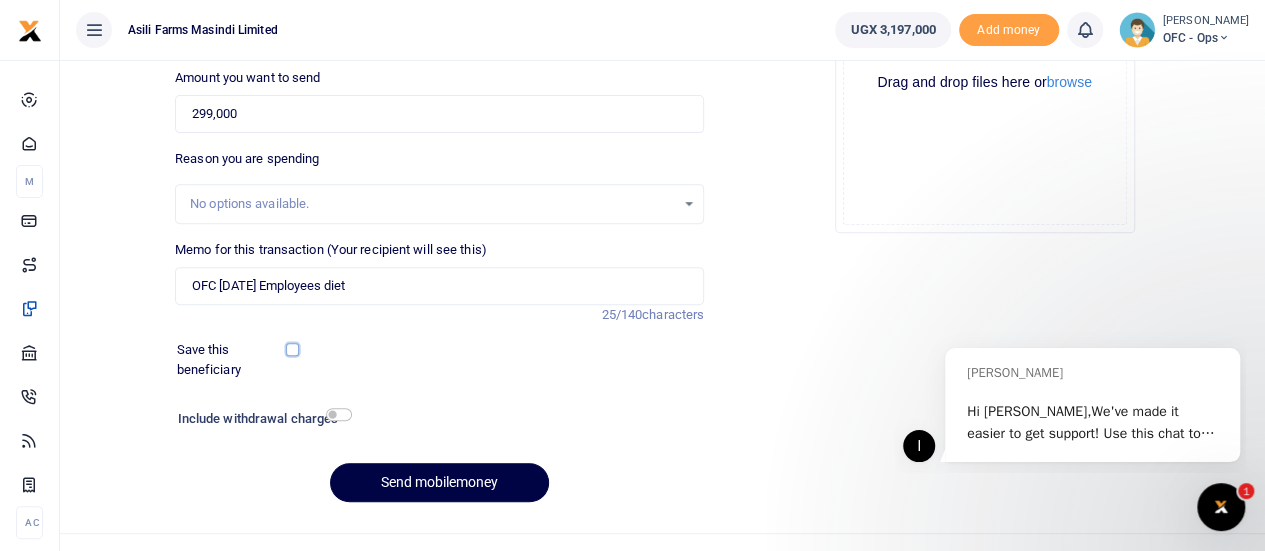 click at bounding box center [292, 349] 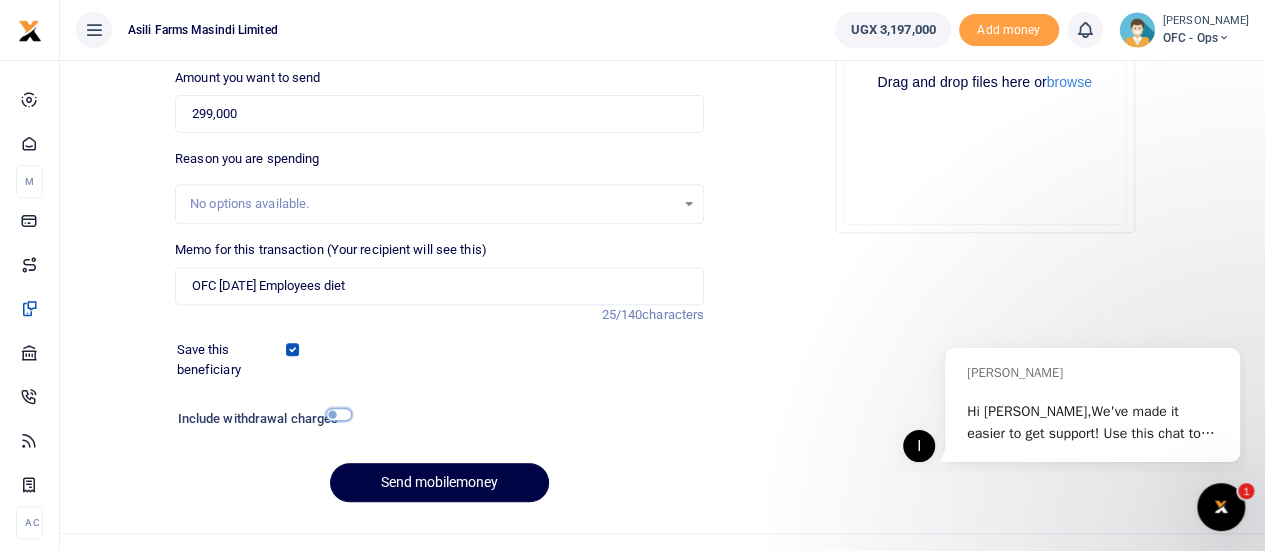 click at bounding box center (339, 414) 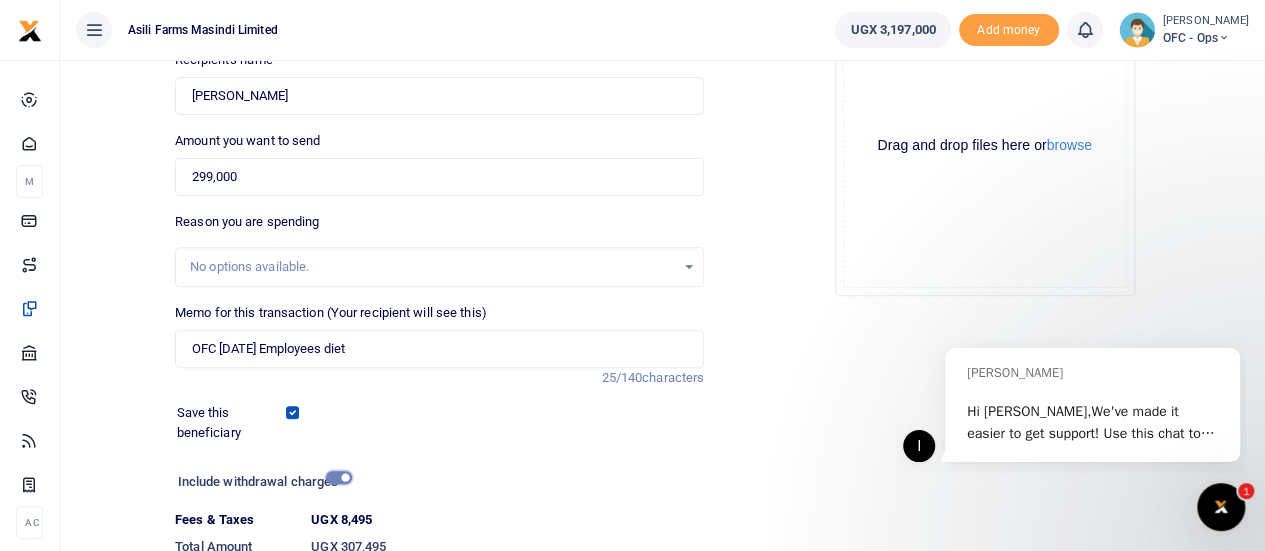 scroll, scrollTop: 88, scrollLeft: 0, axis: vertical 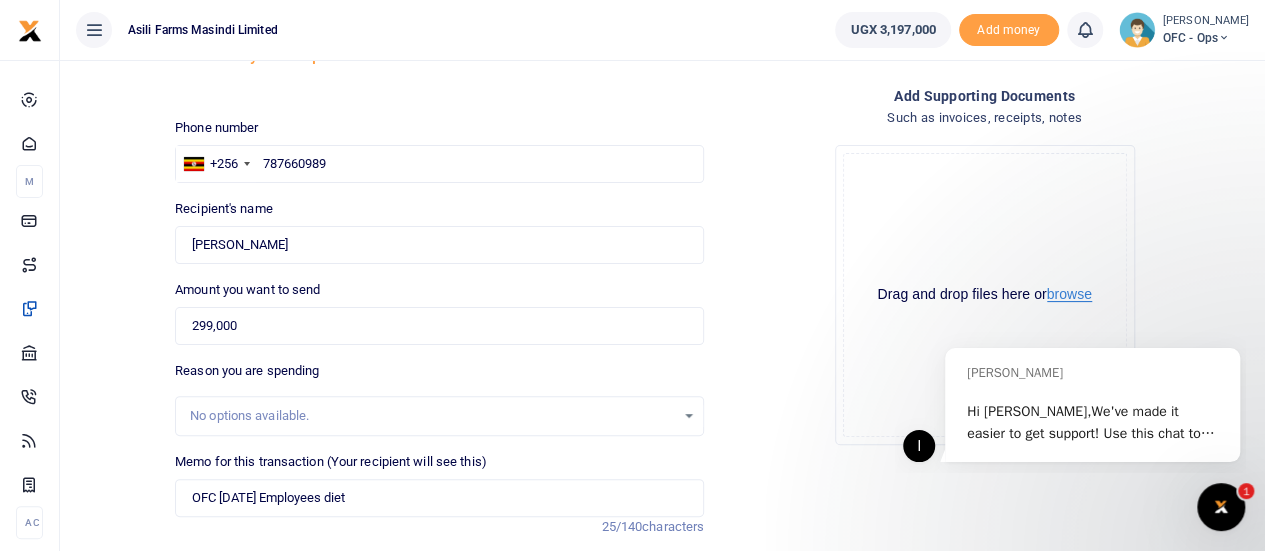 click on "browse" at bounding box center (1069, 294) 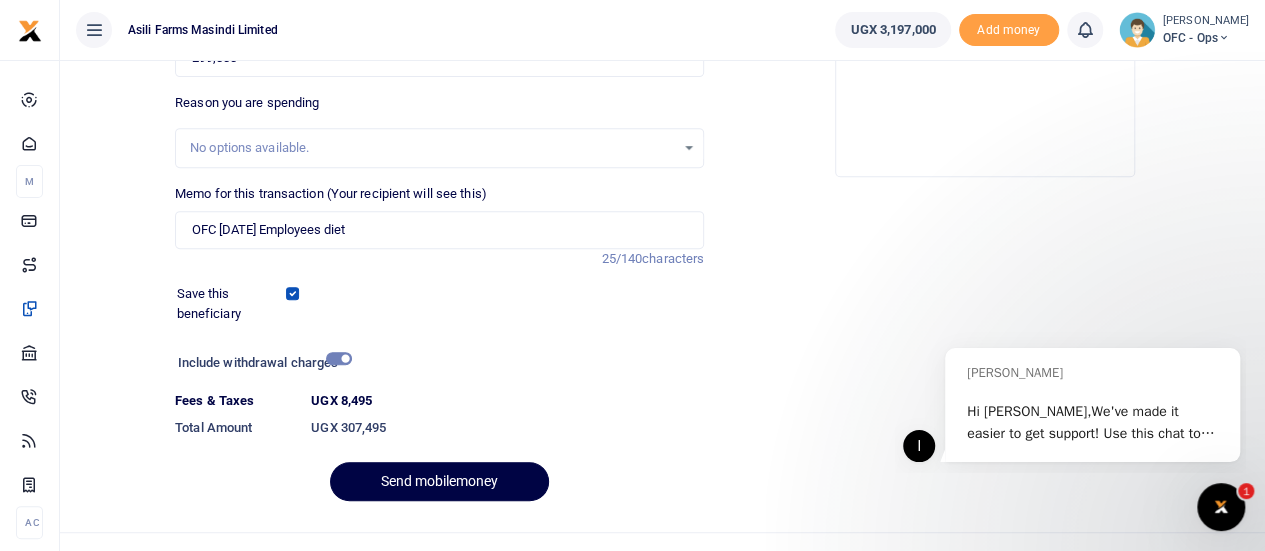 scroll, scrollTop: 388, scrollLeft: 0, axis: vertical 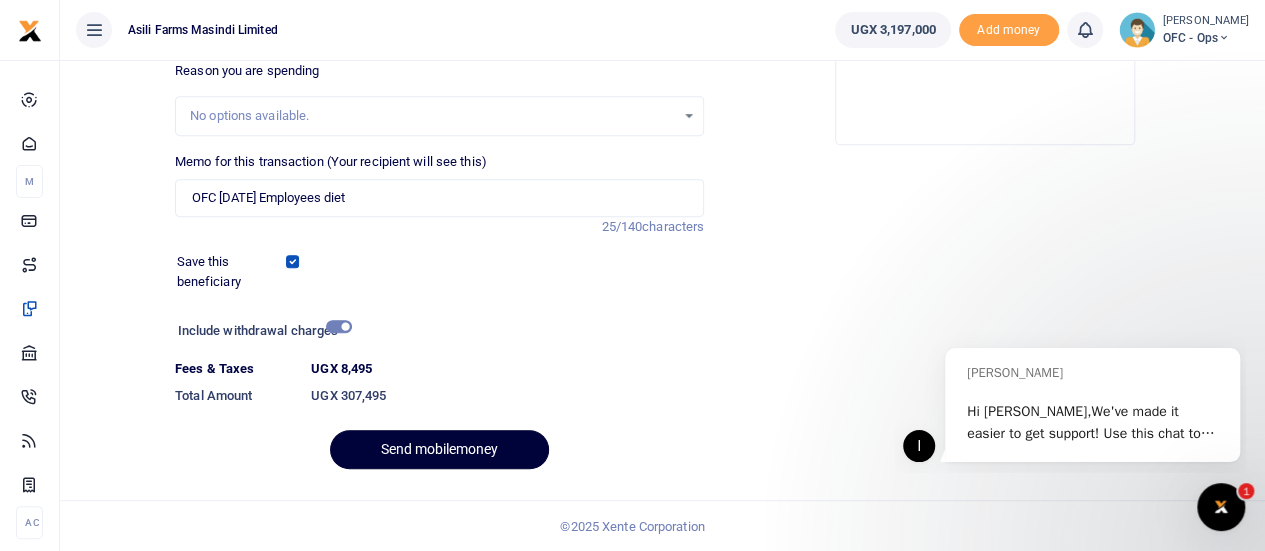 click on "Send mobilemoney" at bounding box center (439, 449) 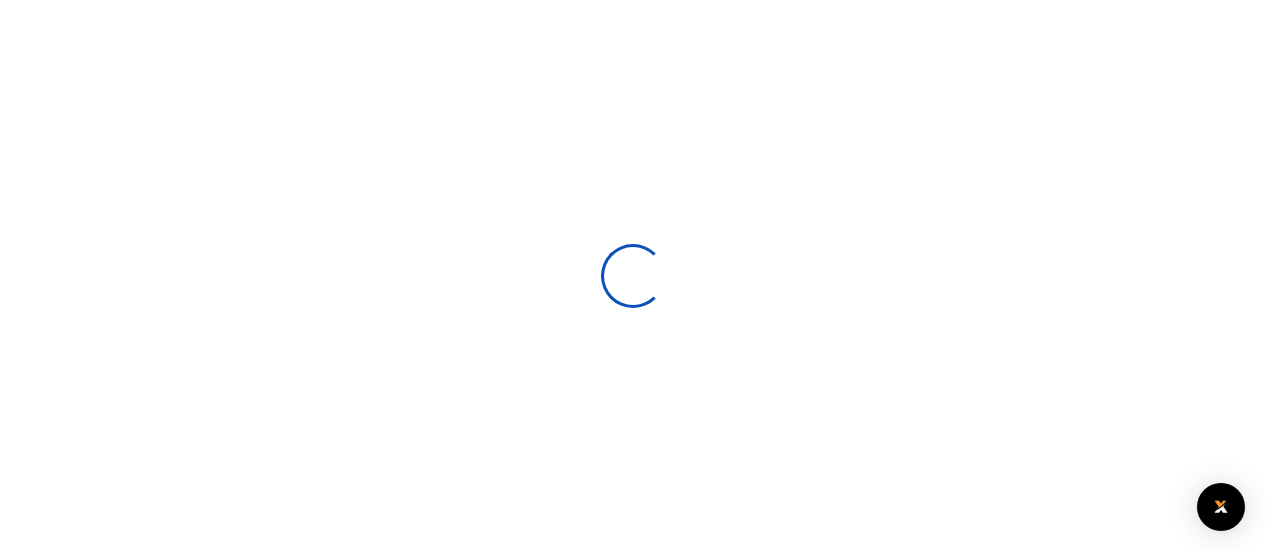 scroll, scrollTop: 332, scrollLeft: 0, axis: vertical 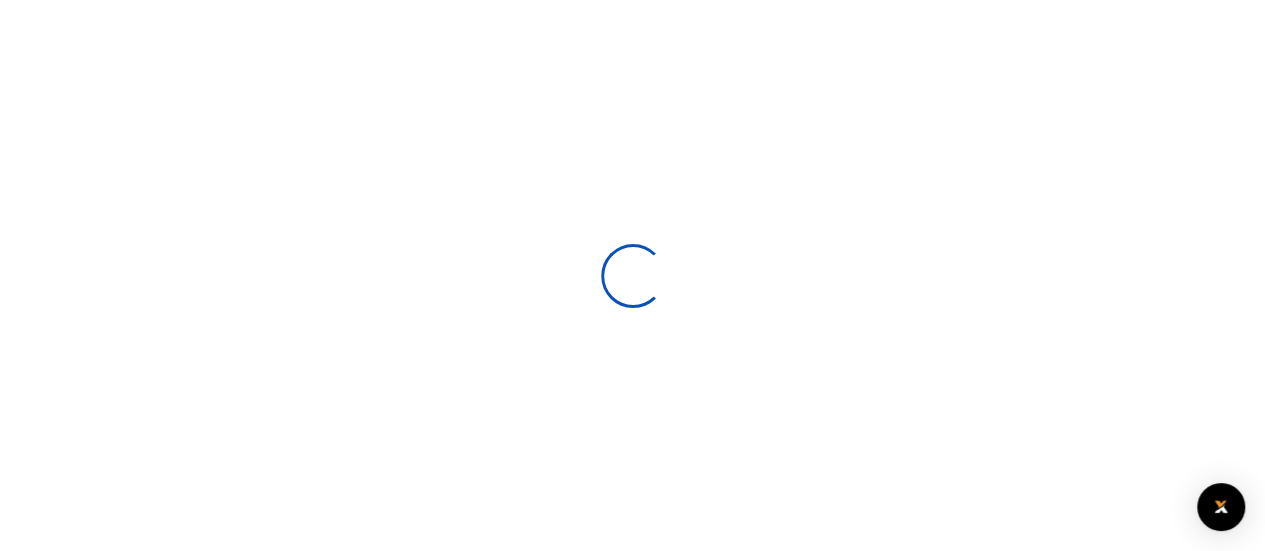 select 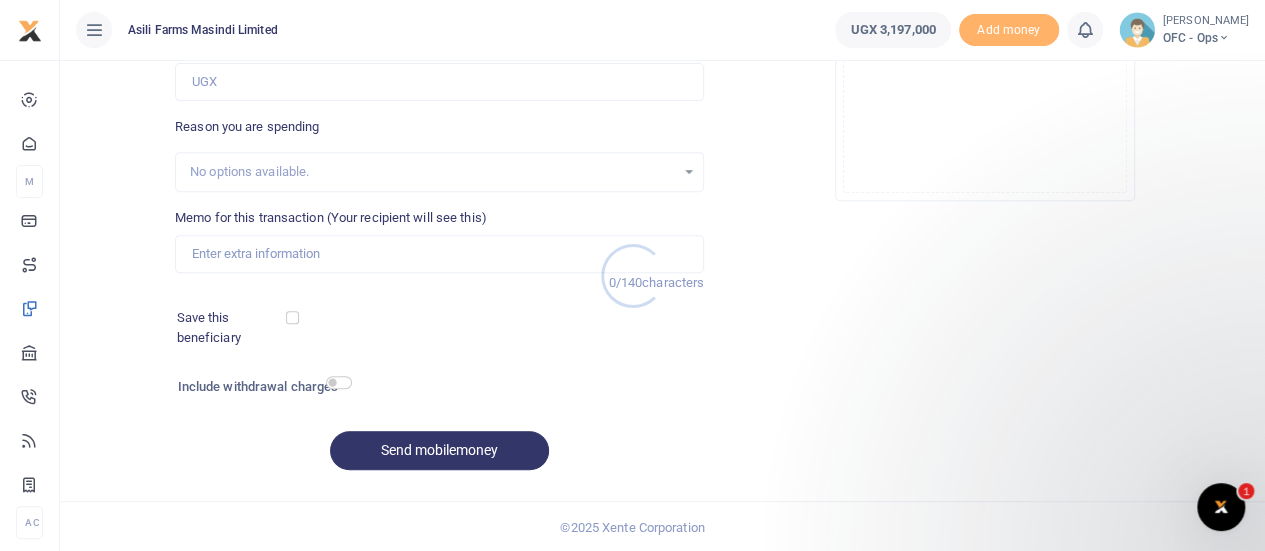 scroll, scrollTop: 0, scrollLeft: 0, axis: both 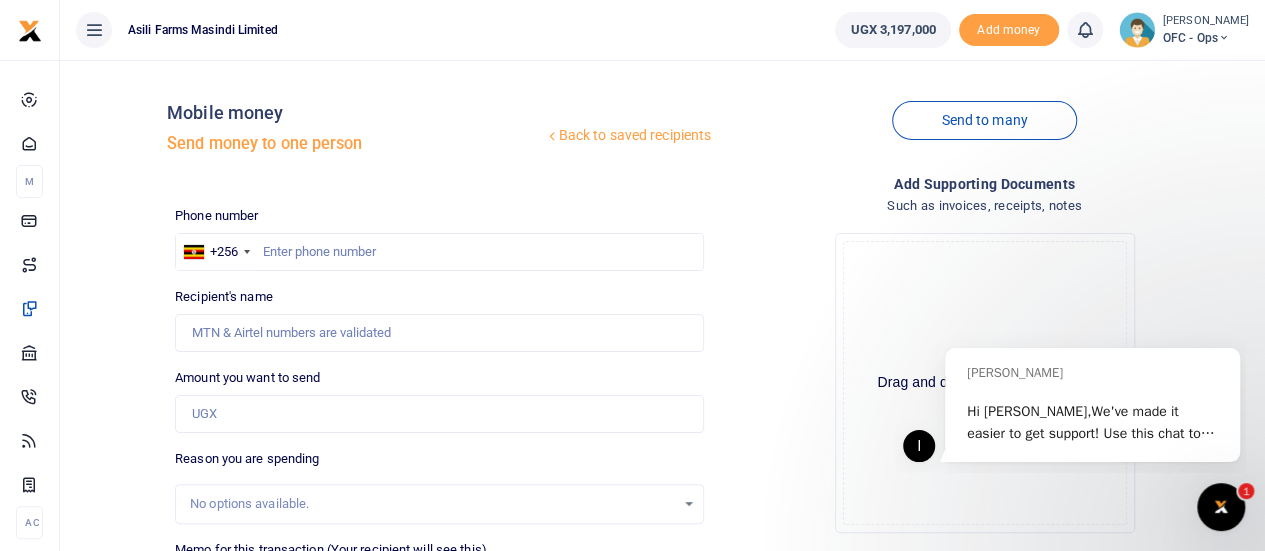 click on "Back to saved recipients" at bounding box center [628, 136] 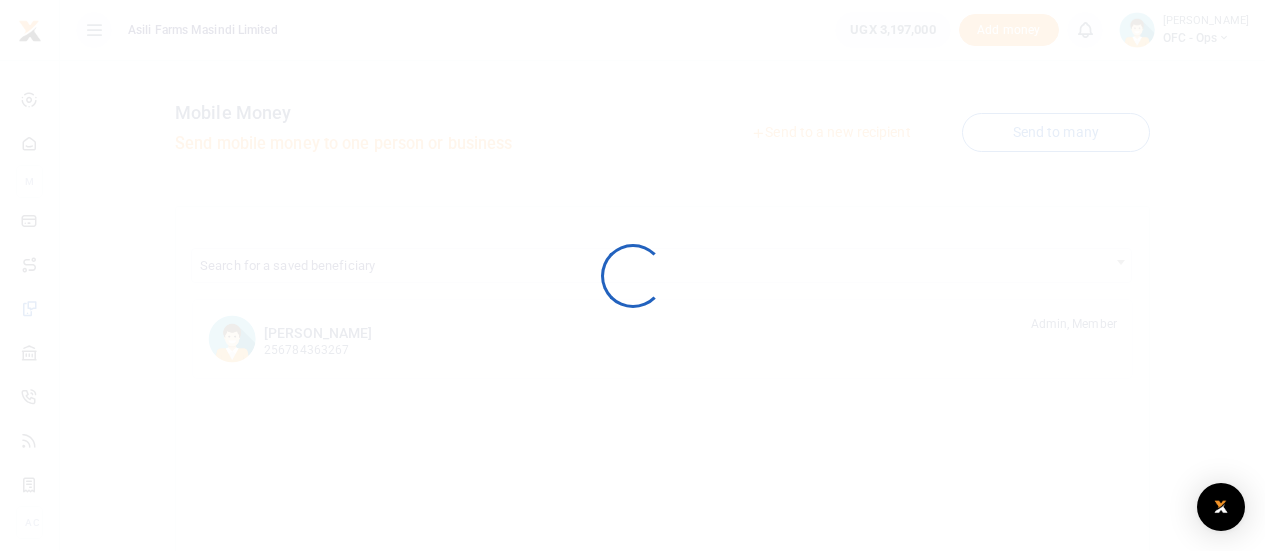 scroll, scrollTop: 0, scrollLeft: 0, axis: both 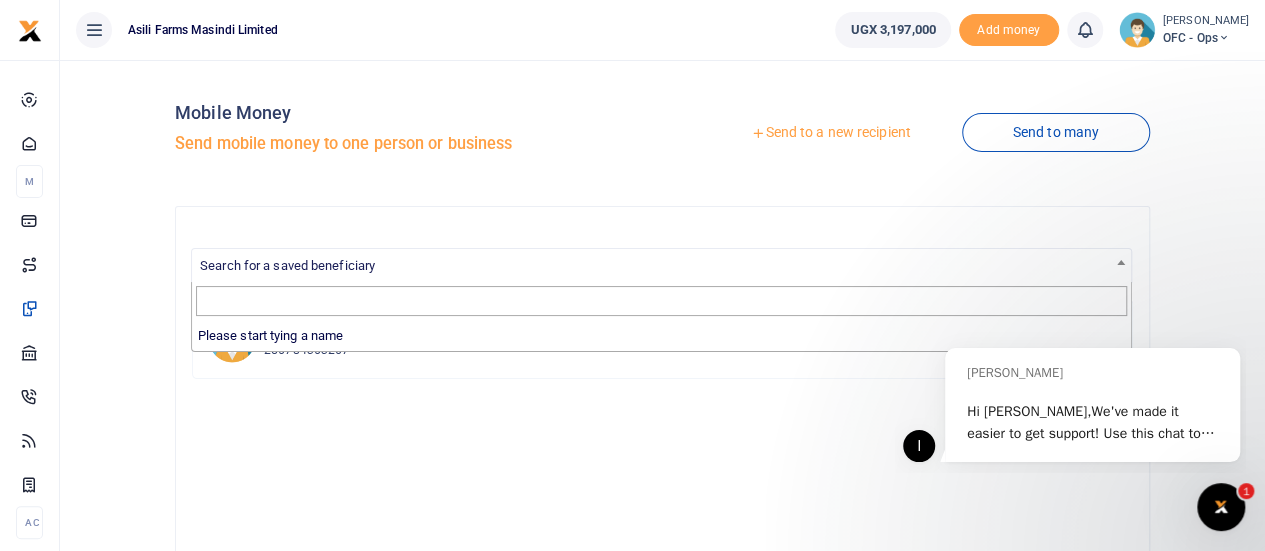 click on "Search for a saved beneficiary" at bounding box center [661, 264] 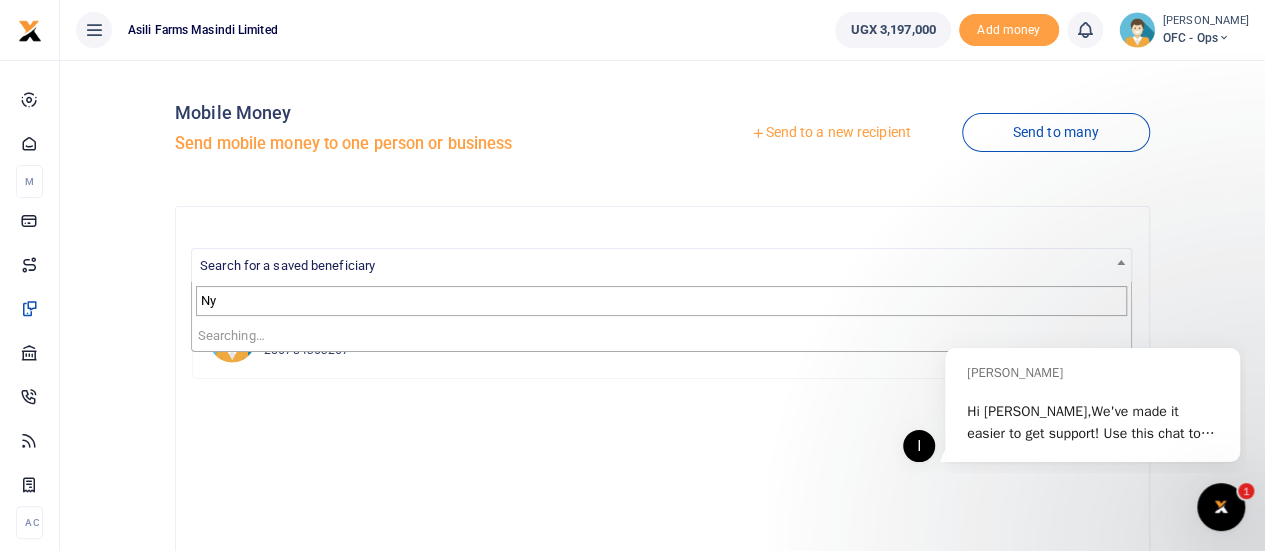 type on "N" 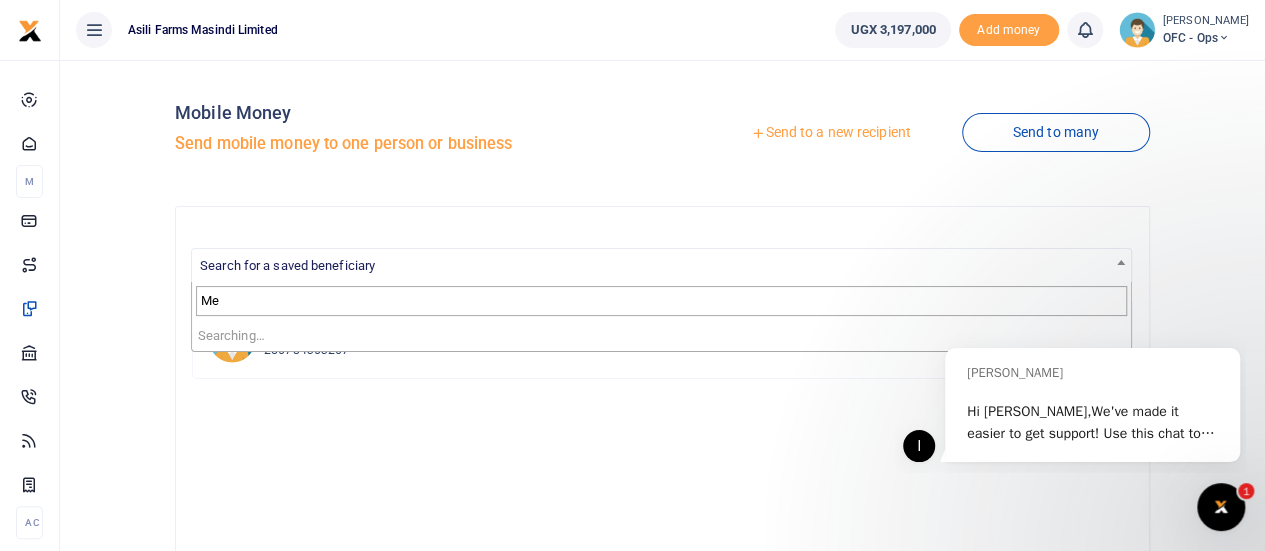 type on "M" 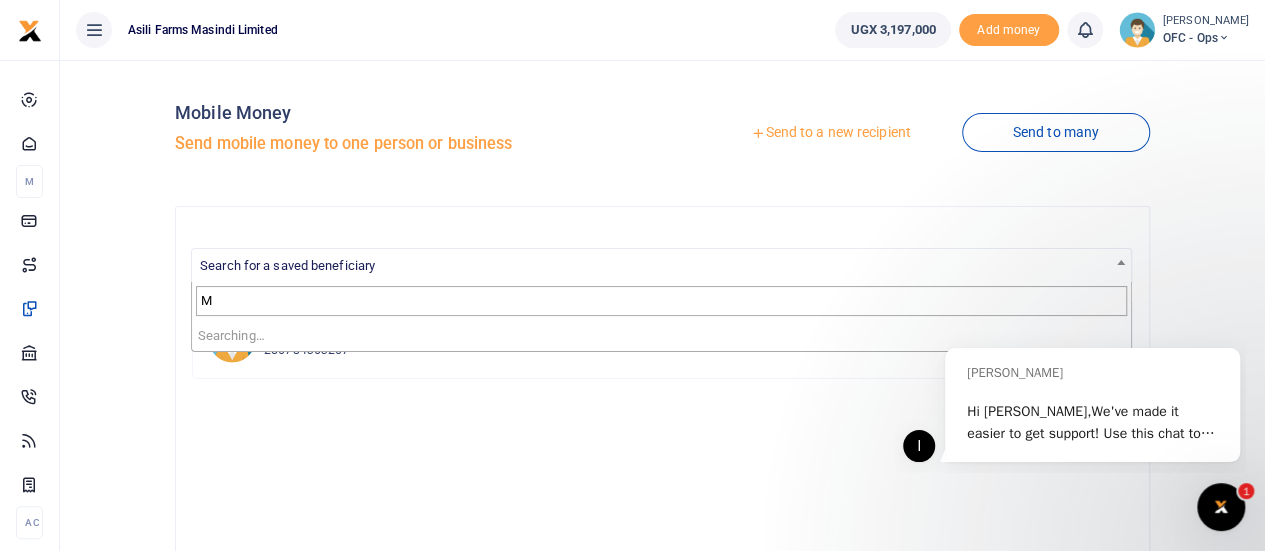 type 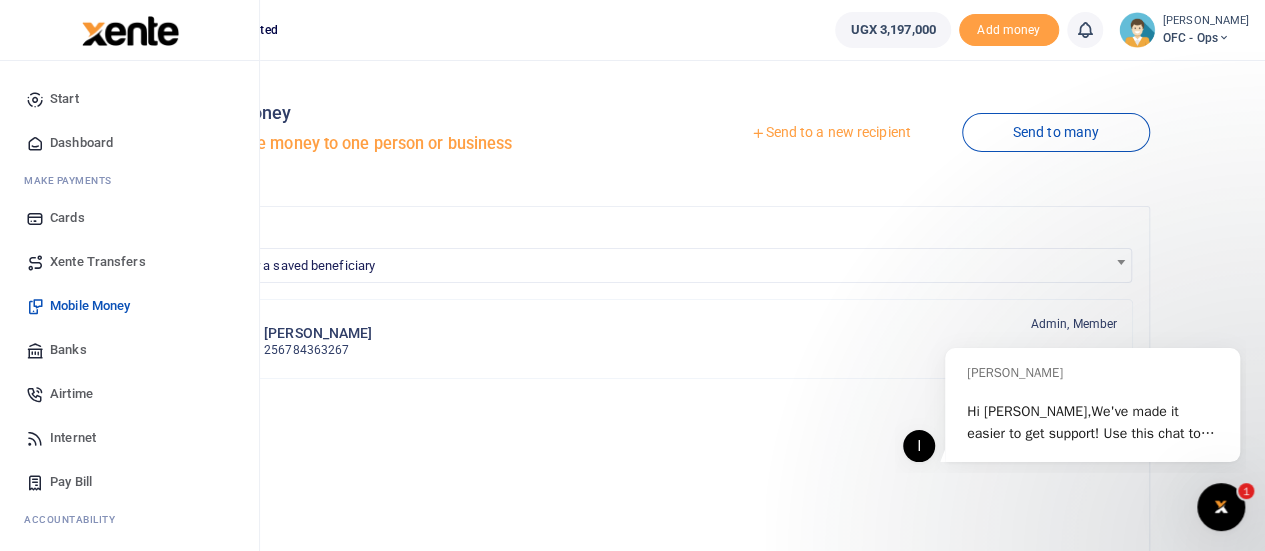click on "Xente Transfers" at bounding box center (98, 262) 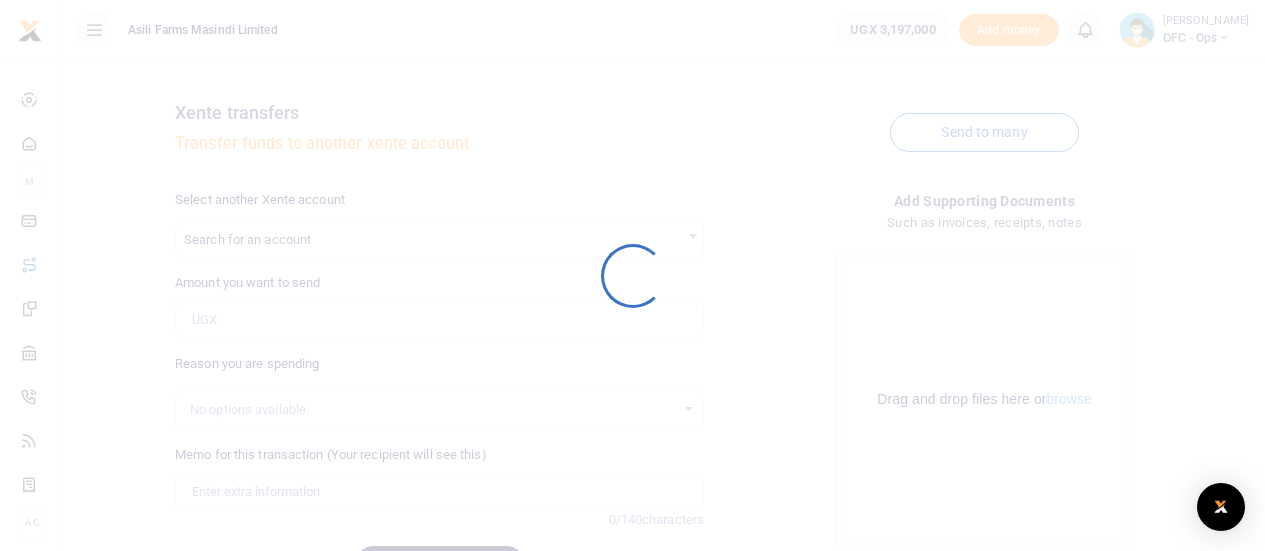 scroll, scrollTop: 0, scrollLeft: 0, axis: both 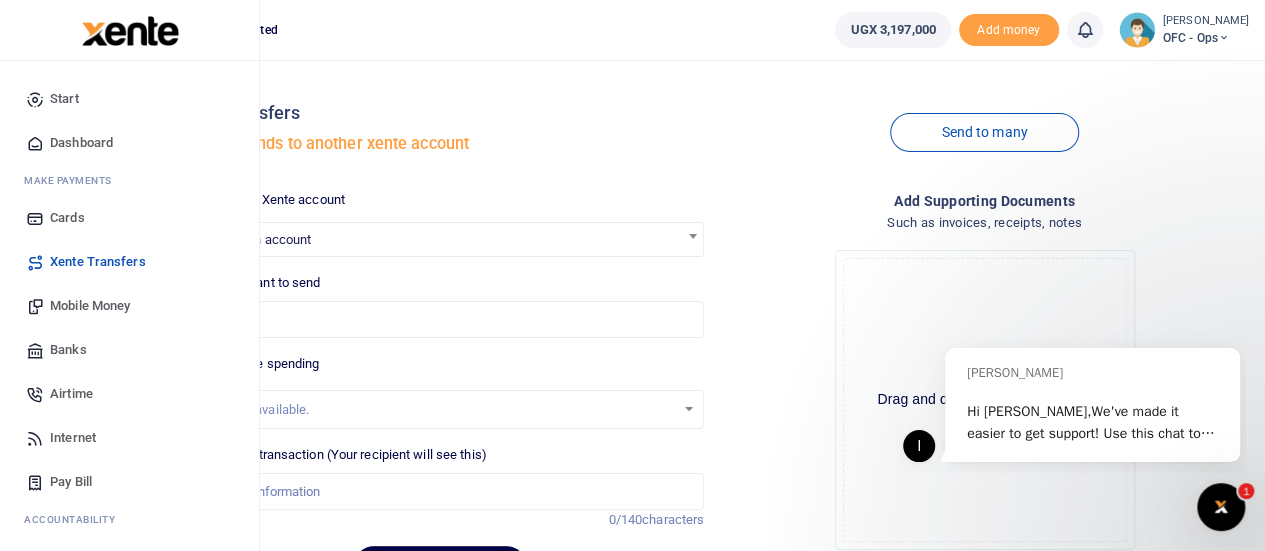click on "Banks" at bounding box center [68, 350] 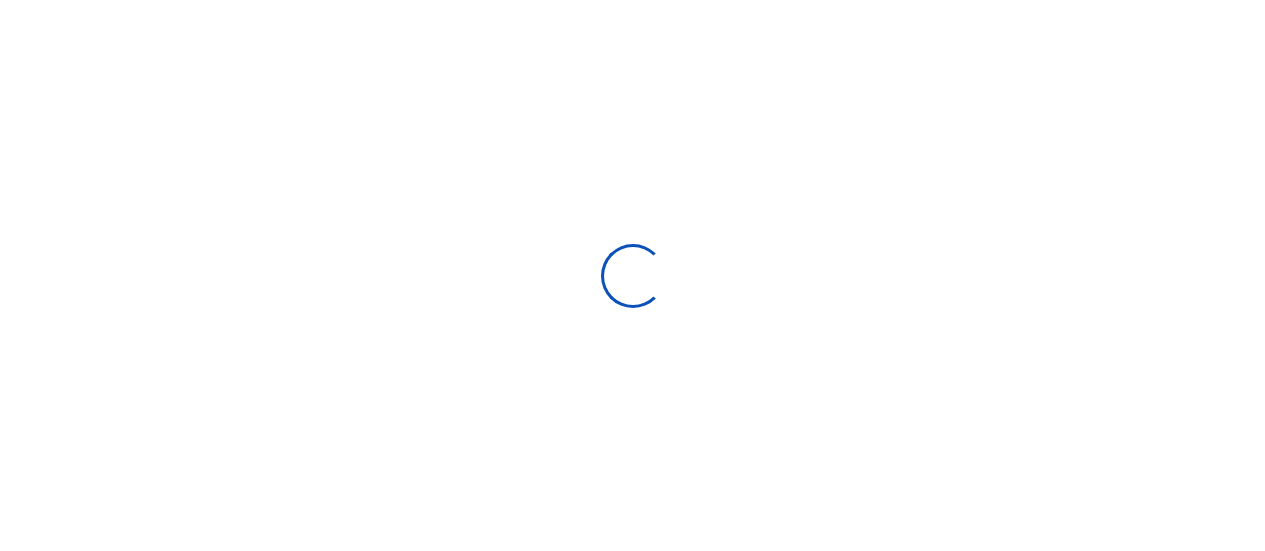 scroll, scrollTop: 0, scrollLeft: 0, axis: both 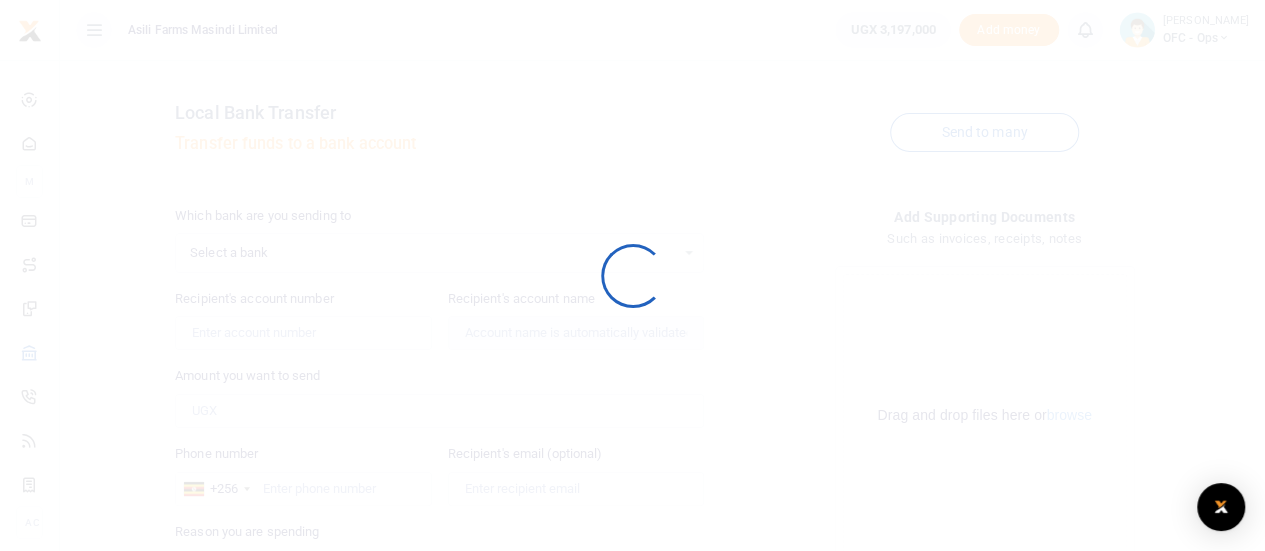 select 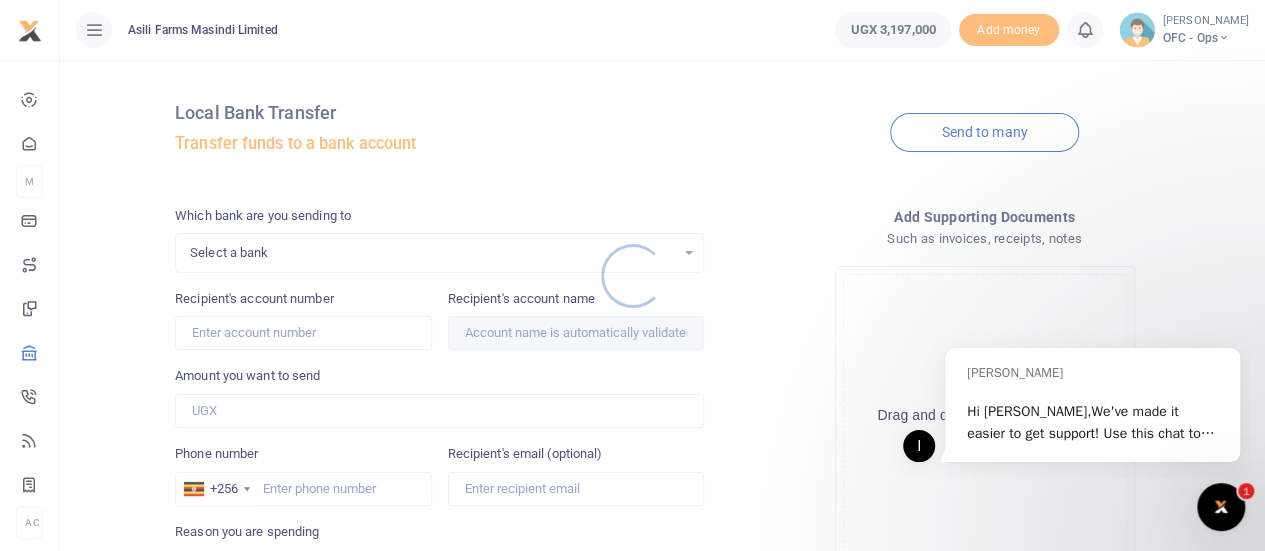scroll, scrollTop: 0, scrollLeft: 0, axis: both 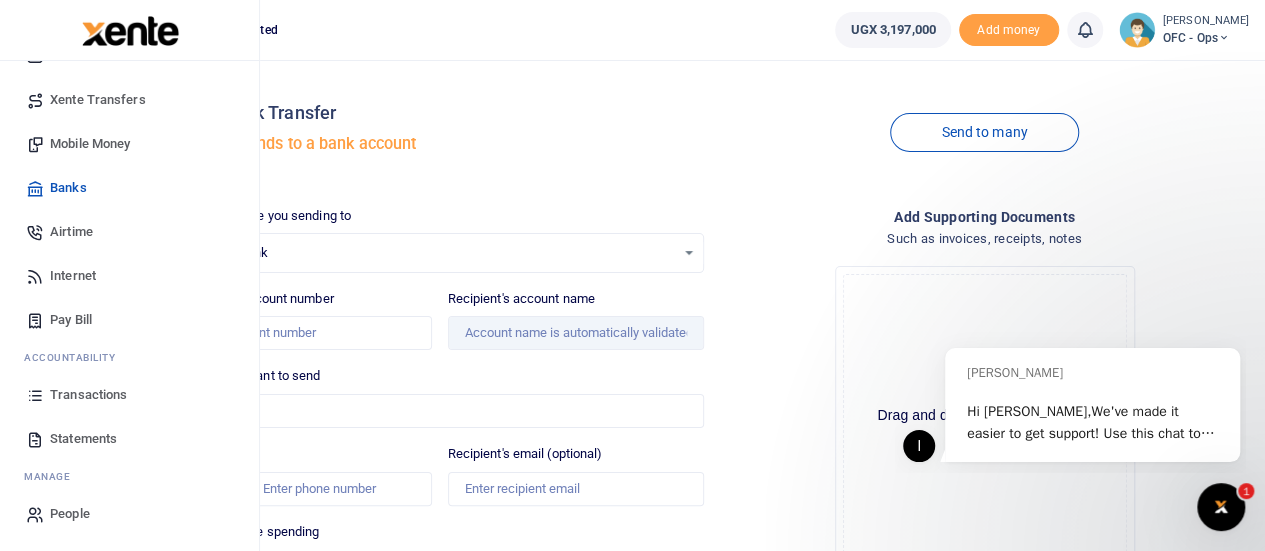 click on "Transactions" at bounding box center [88, 395] 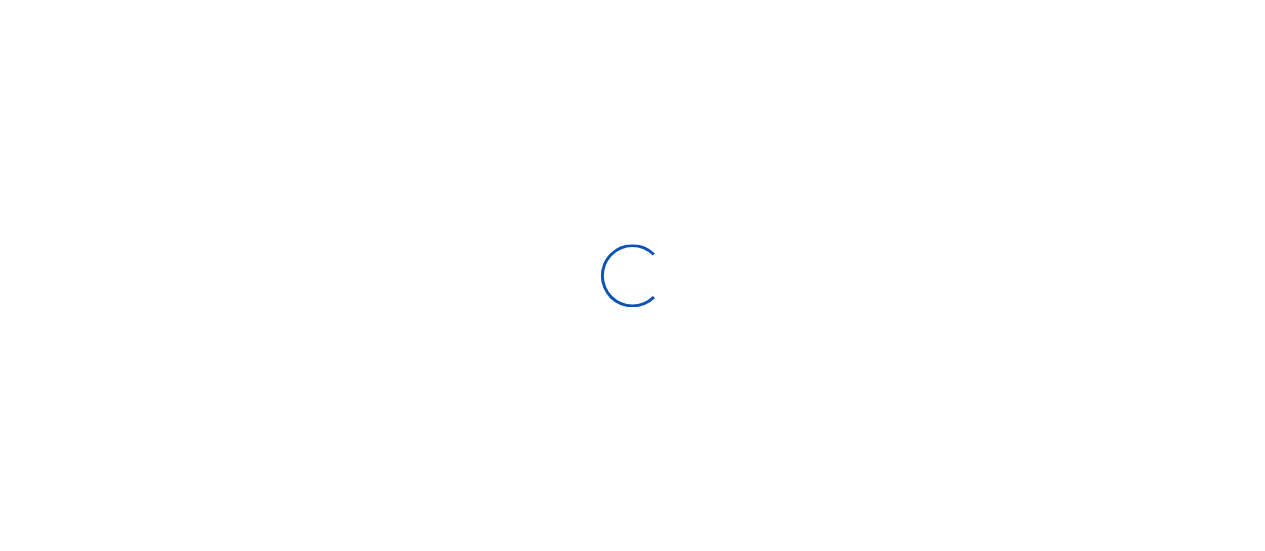 scroll, scrollTop: 0, scrollLeft: 0, axis: both 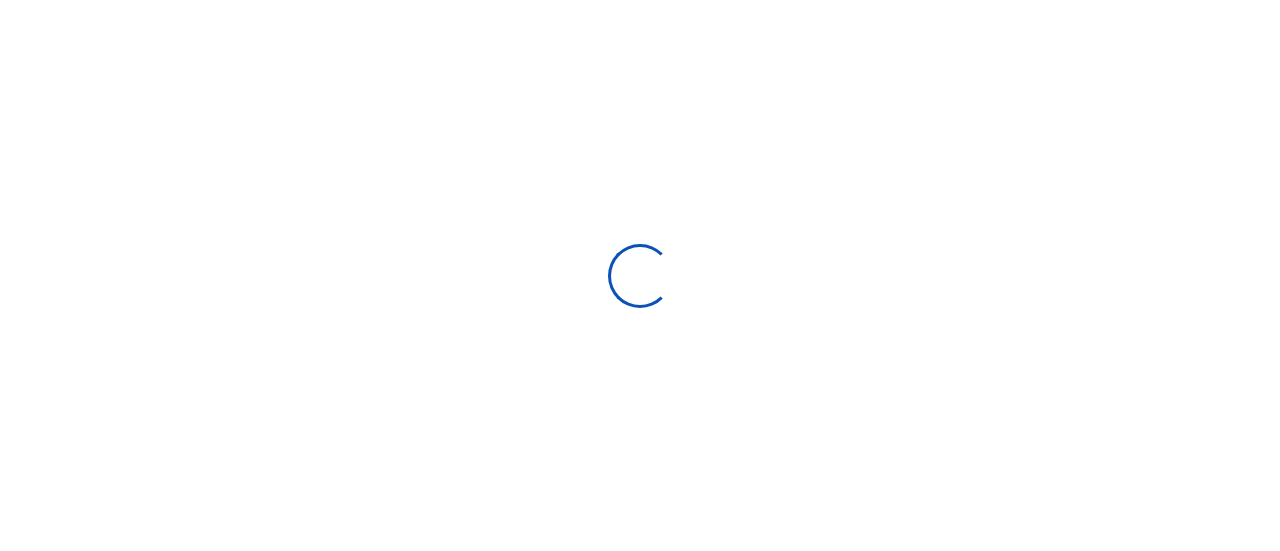 select 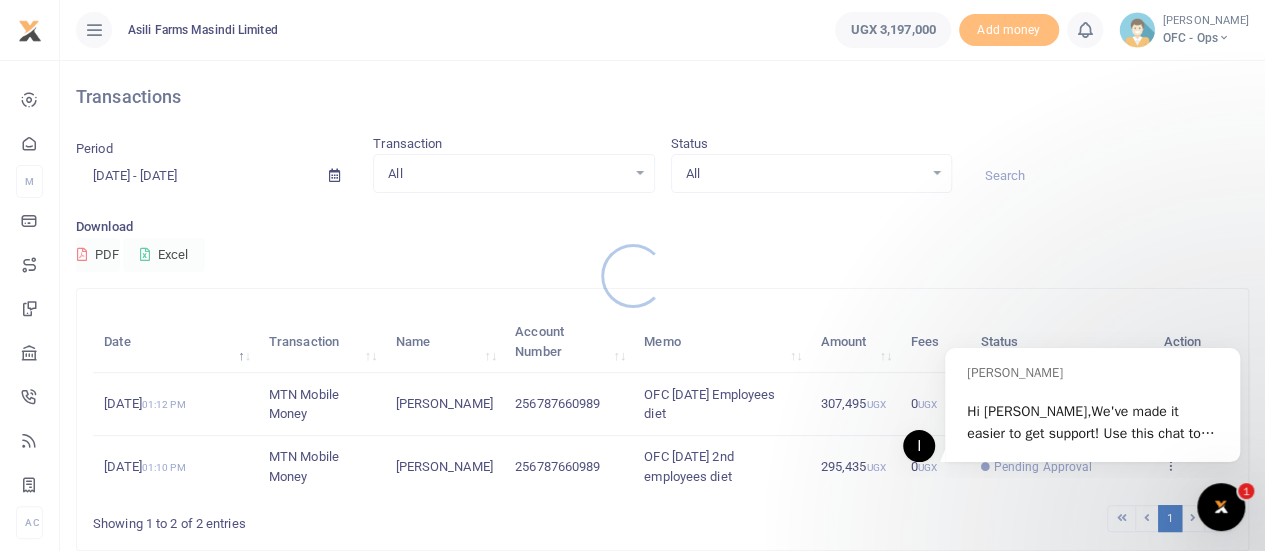 scroll, scrollTop: 0, scrollLeft: 0, axis: both 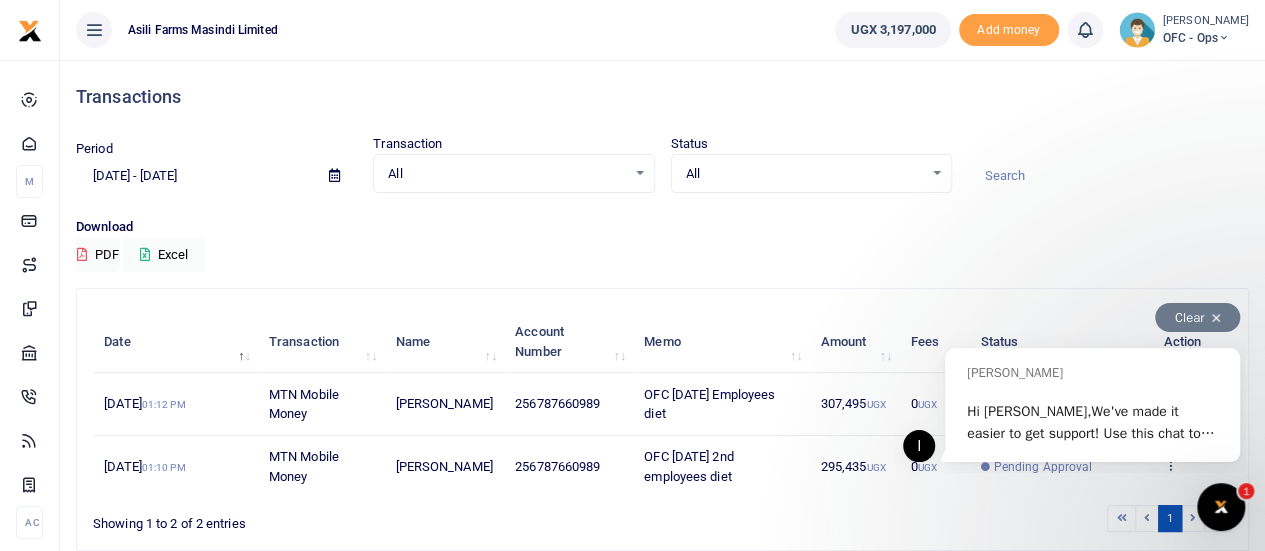 click at bounding box center [1216, 318] 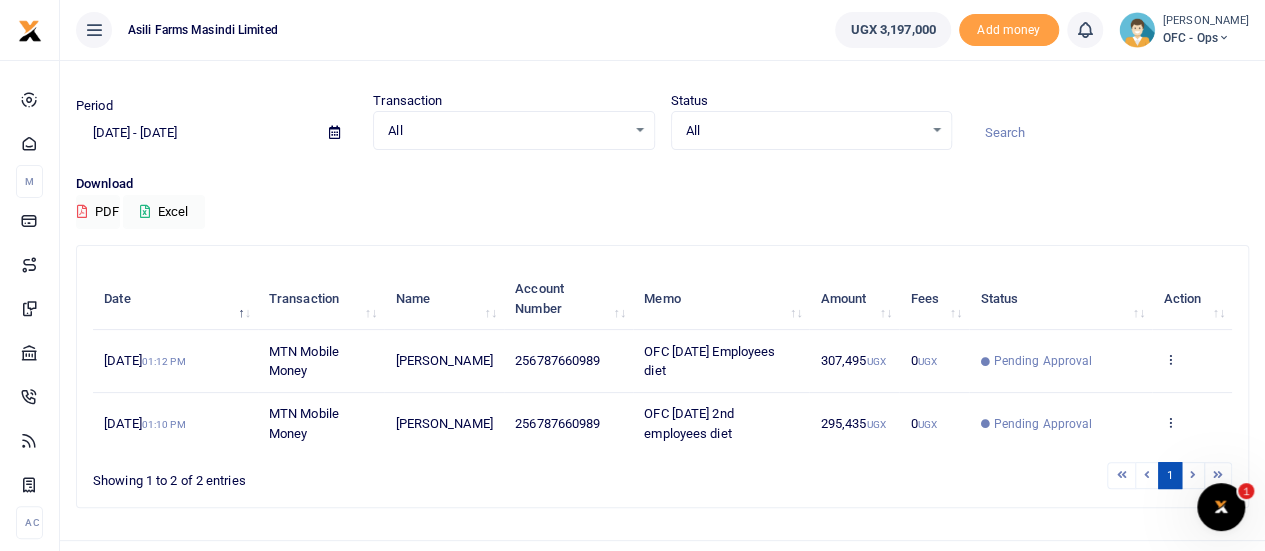 scroll, scrollTop: 80, scrollLeft: 0, axis: vertical 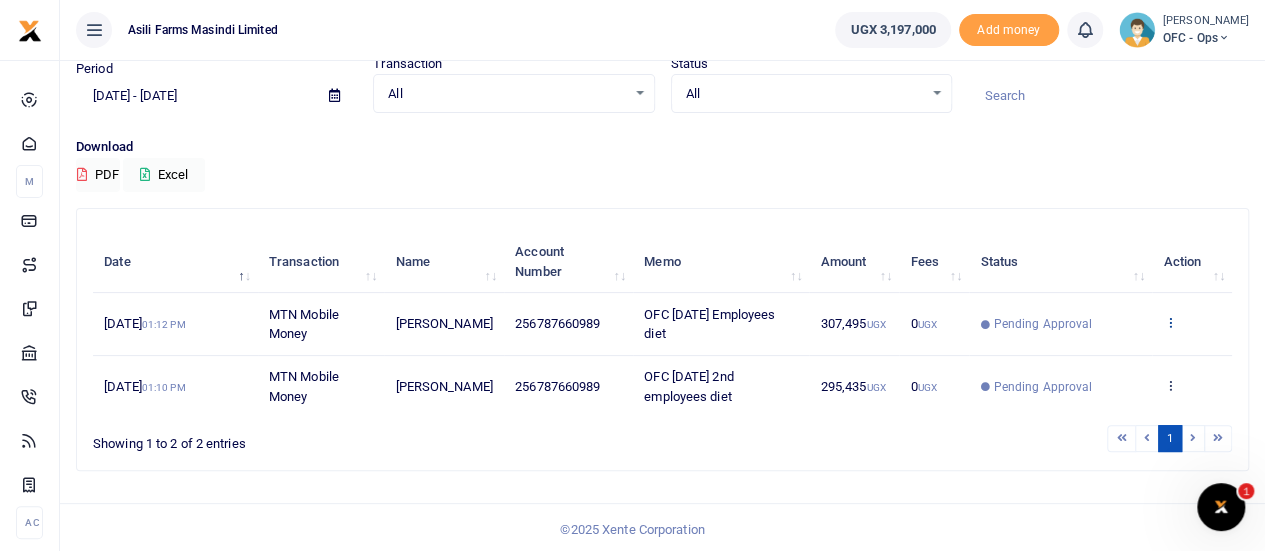 click at bounding box center [1169, 322] 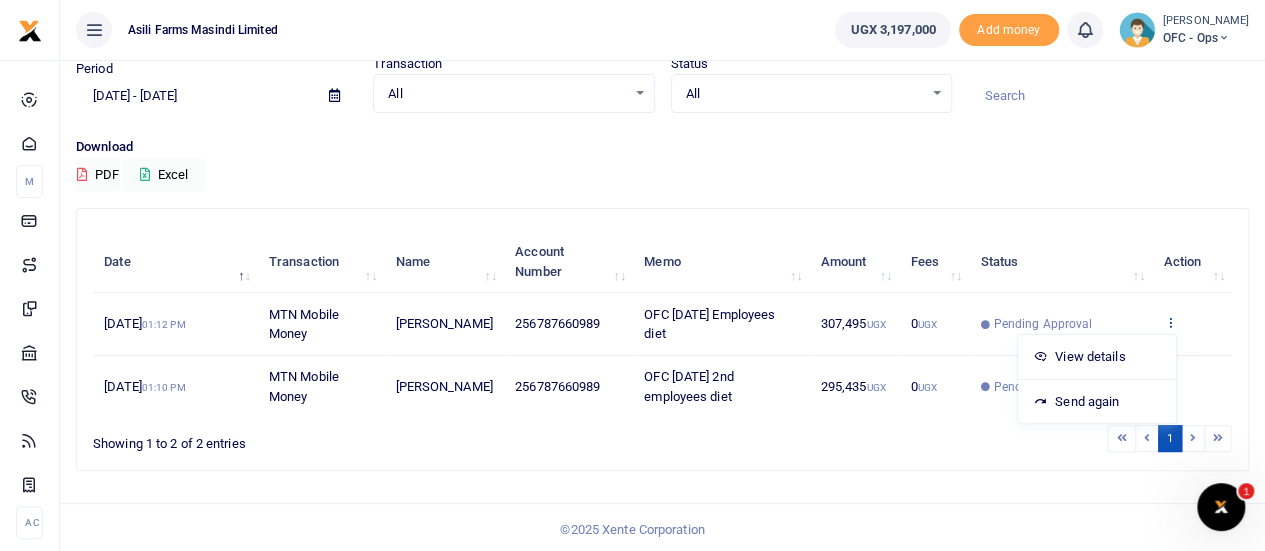 click at bounding box center [1169, 322] 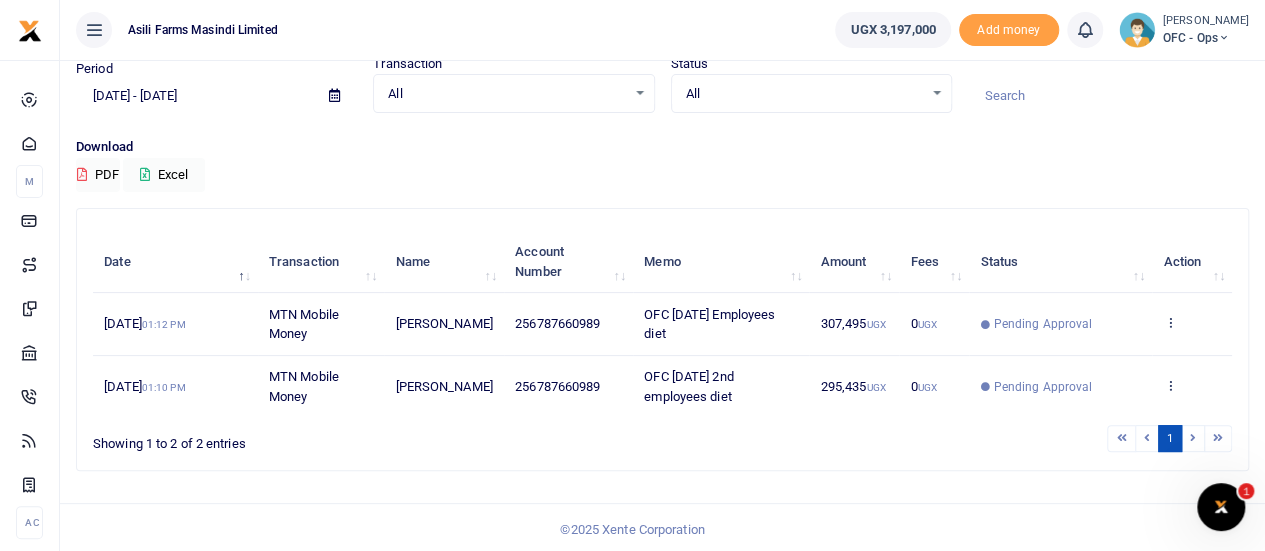 click at bounding box center (1224, 38) 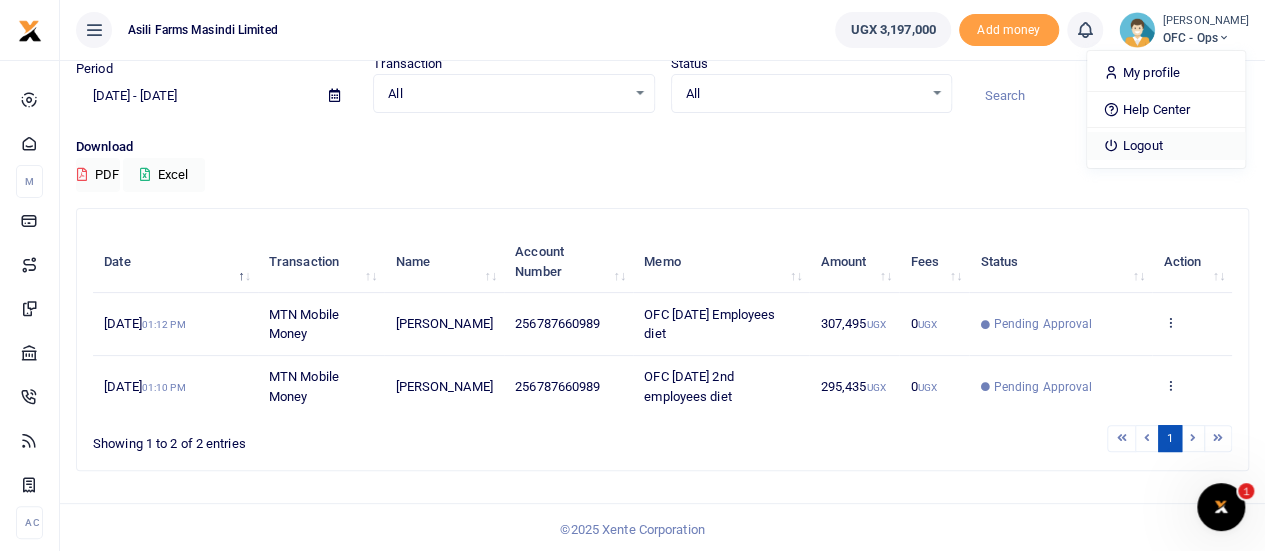 click on "Logout" at bounding box center [1166, 146] 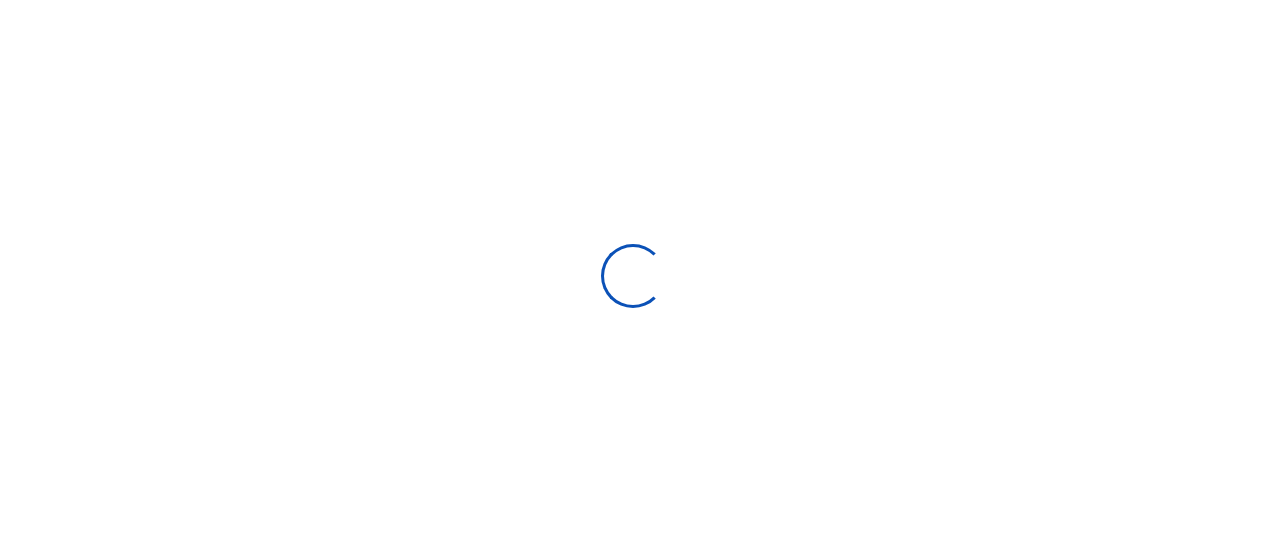scroll, scrollTop: 0, scrollLeft: 0, axis: both 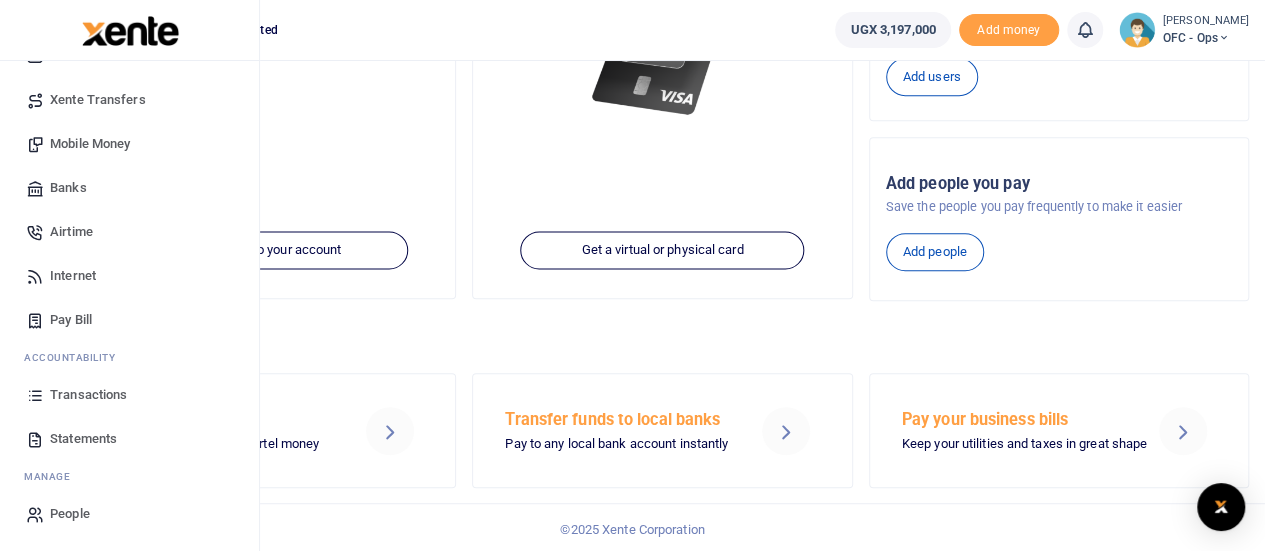click on "Statements" at bounding box center [83, 439] 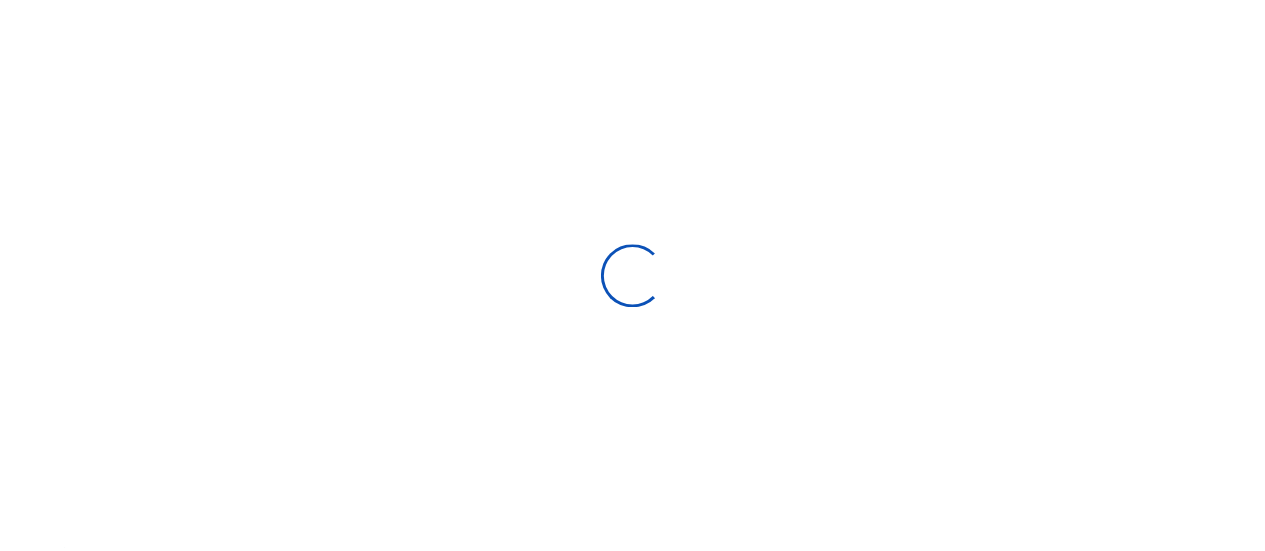 scroll, scrollTop: 0, scrollLeft: 0, axis: both 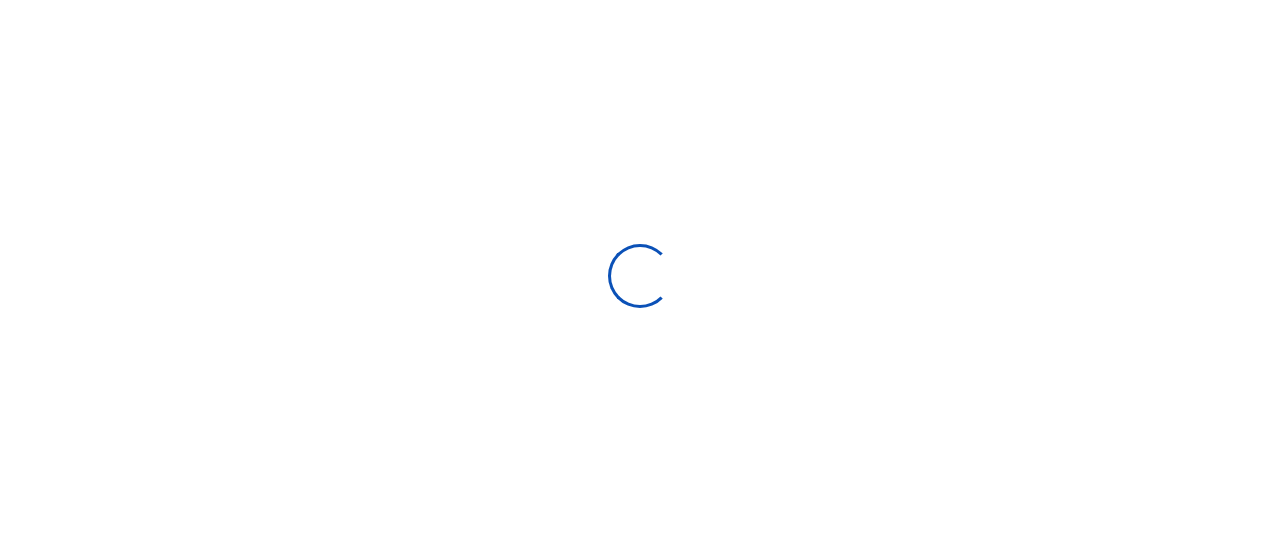 select on "ALL" 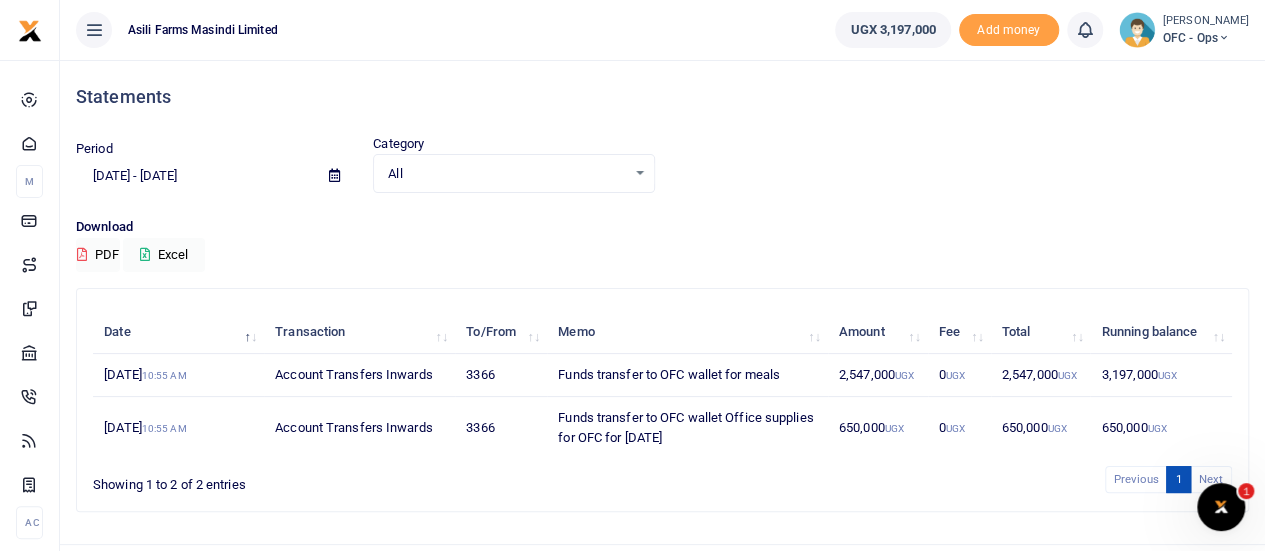 scroll, scrollTop: 0, scrollLeft: 0, axis: both 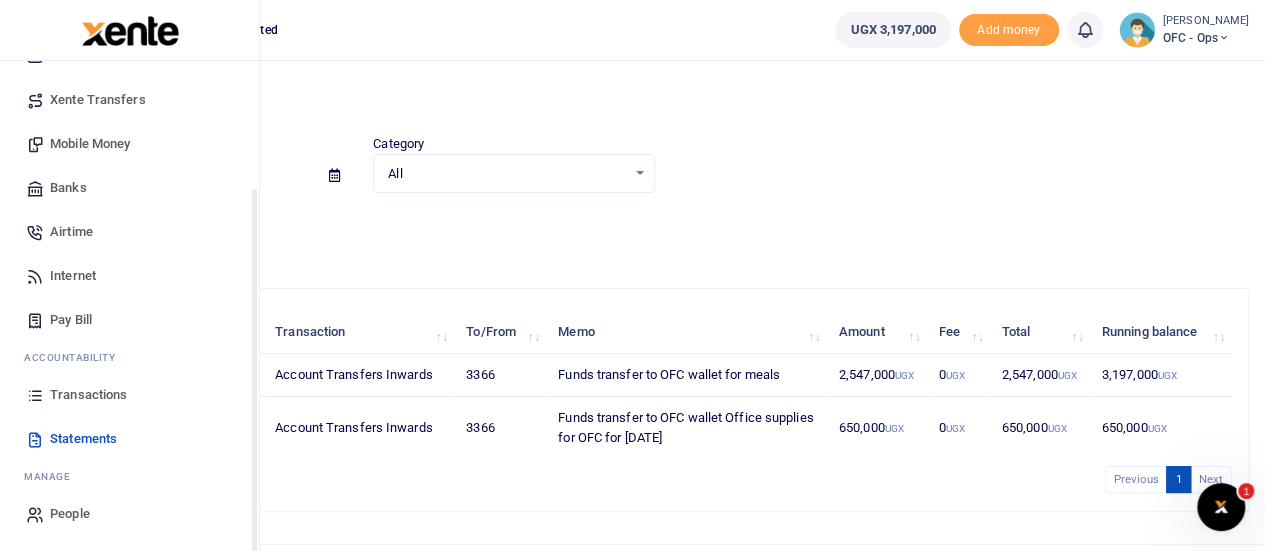 click on "Transactions" at bounding box center (88, 395) 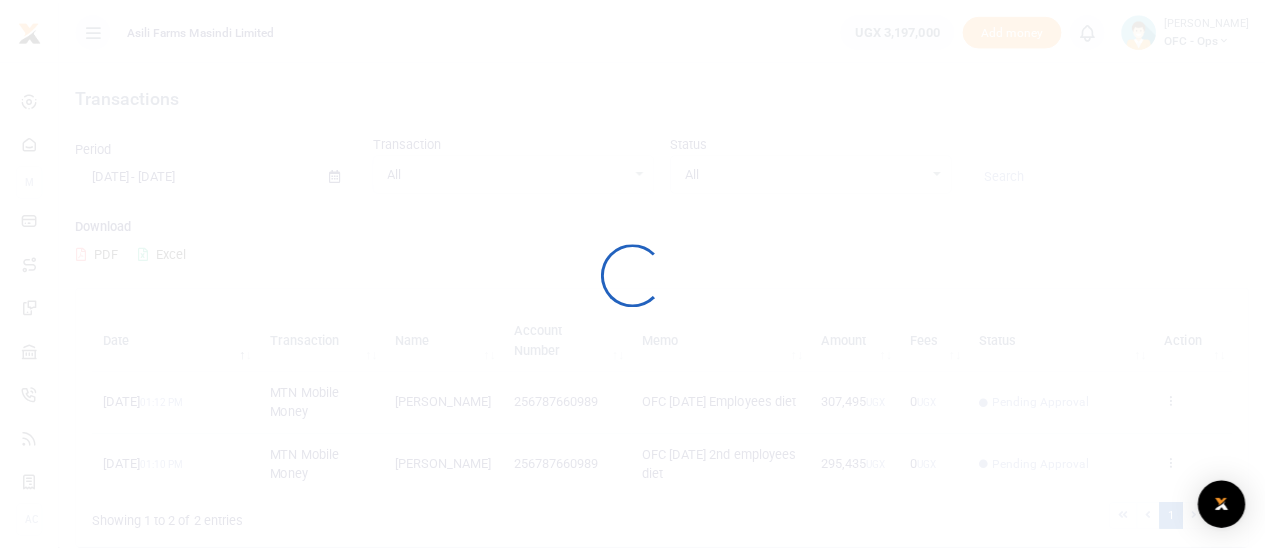 scroll, scrollTop: 0, scrollLeft: 0, axis: both 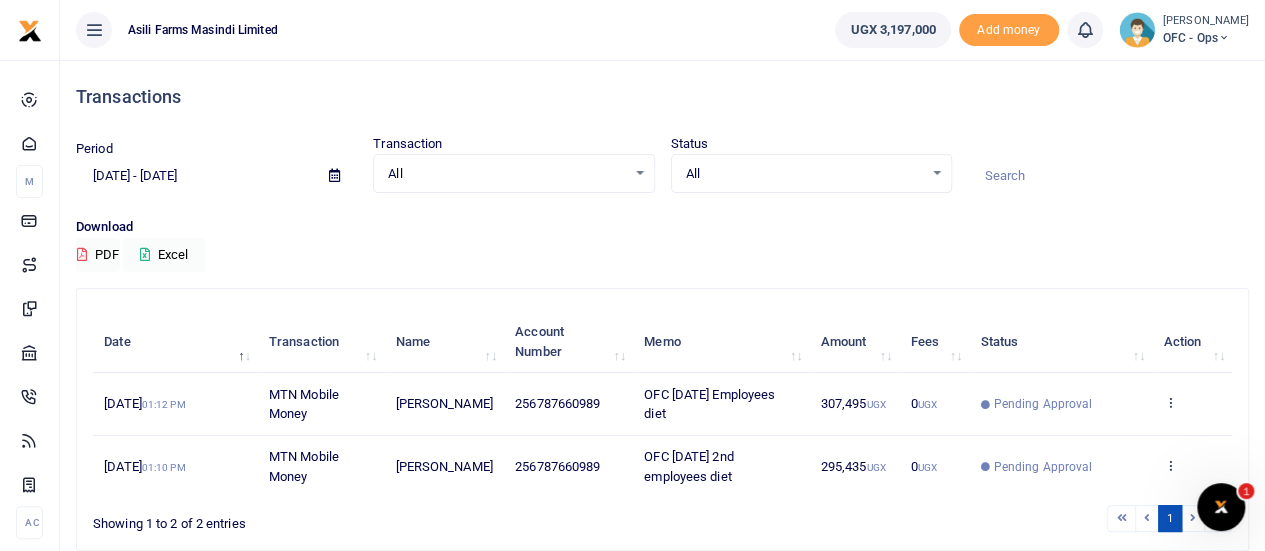 click on "[PERSON_NAME]" at bounding box center [1206, 21] 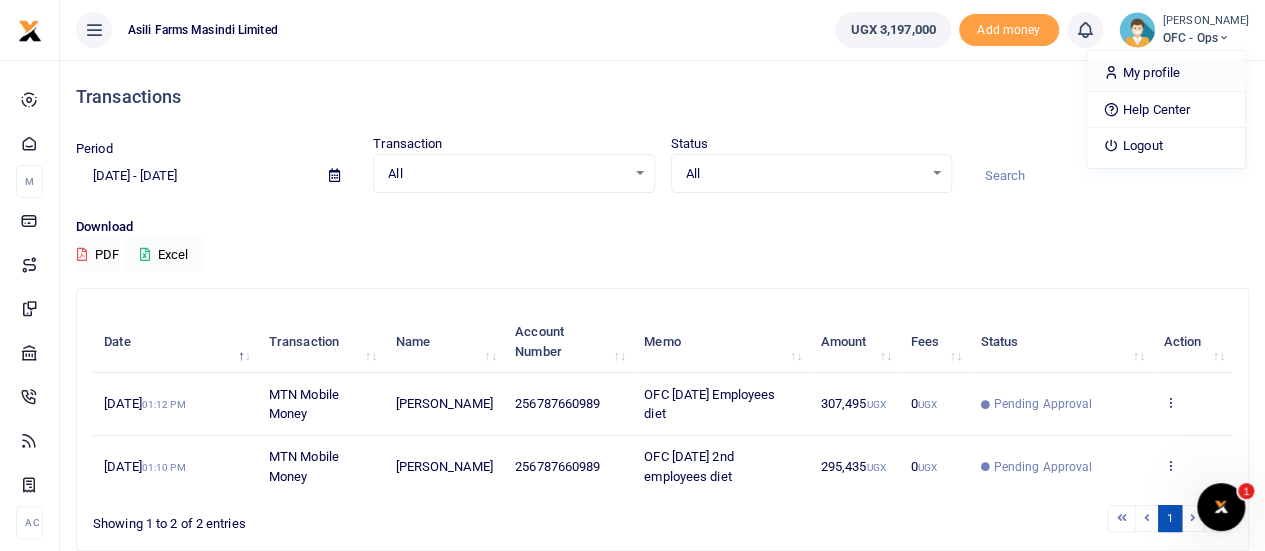 click on "My profile" at bounding box center (1166, 73) 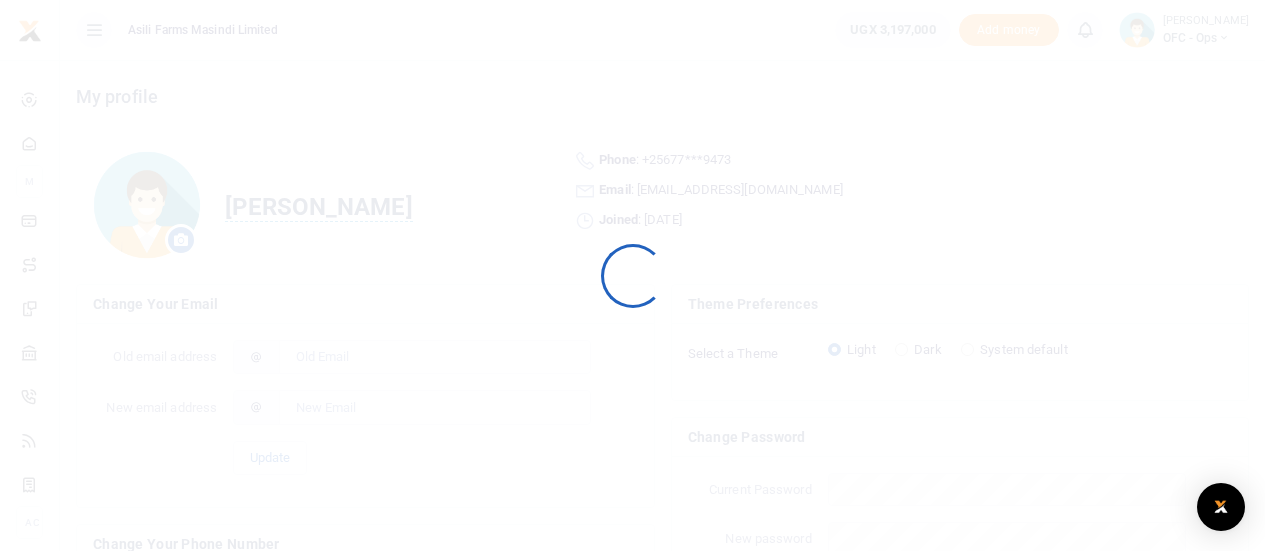 scroll, scrollTop: 0, scrollLeft: 0, axis: both 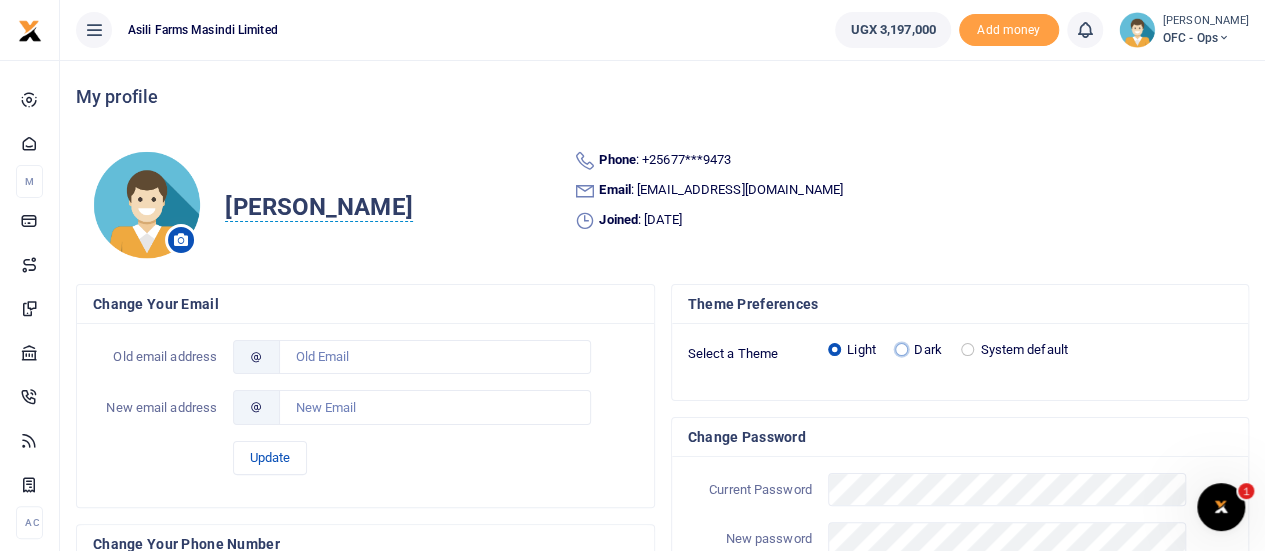 click on "Dark" at bounding box center (901, 349) 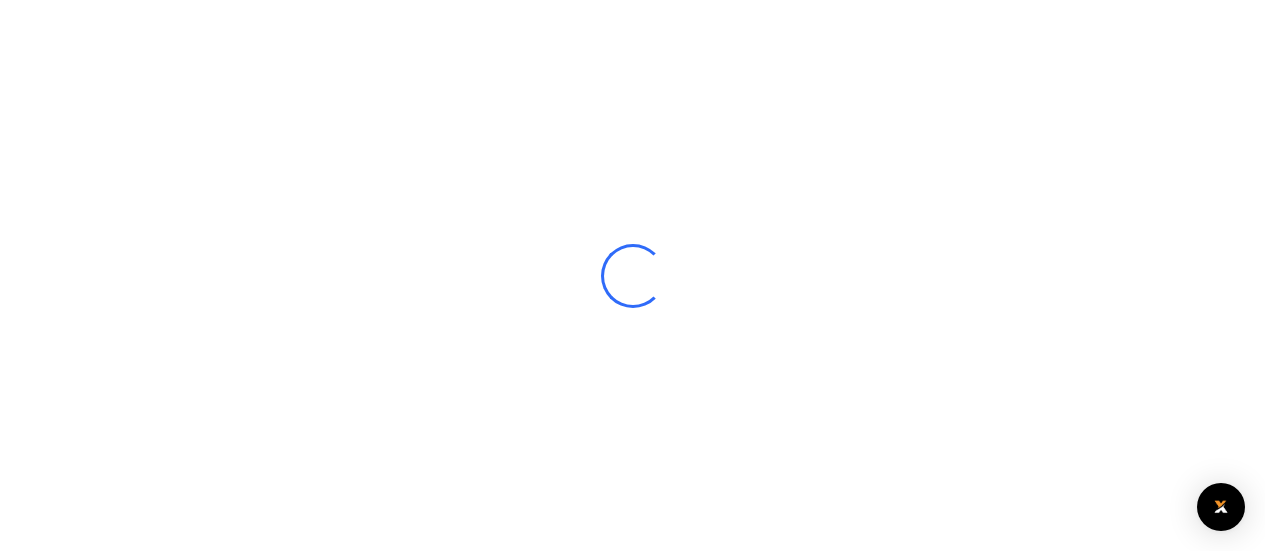 scroll, scrollTop: 0, scrollLeft: 0, axis: both 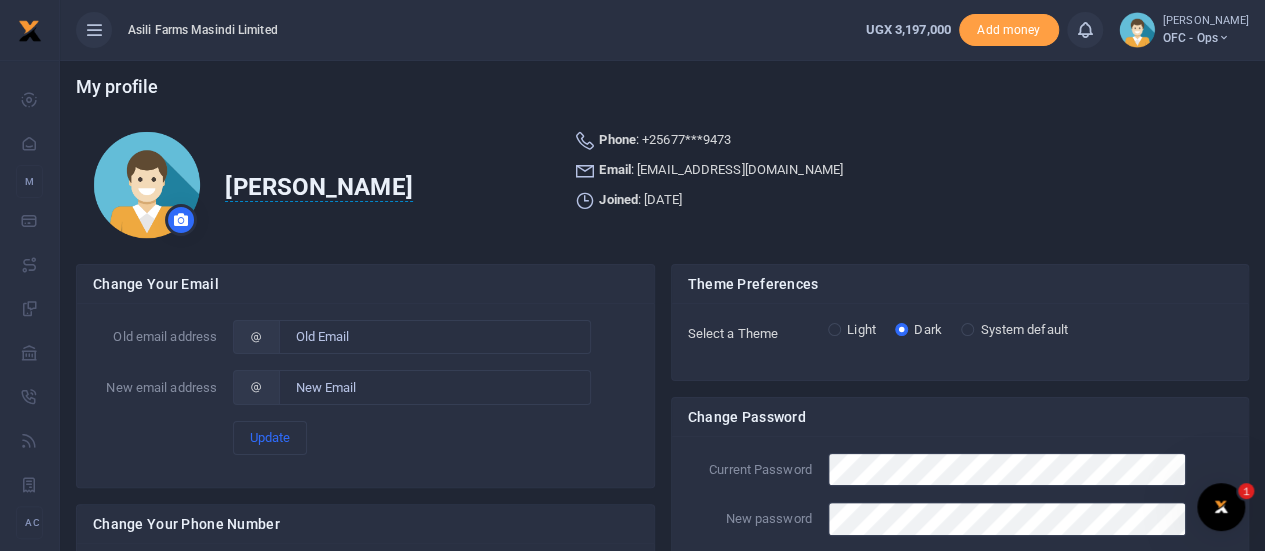 click on "[PERSON_NAME]" at bounding box center (1206, 21) 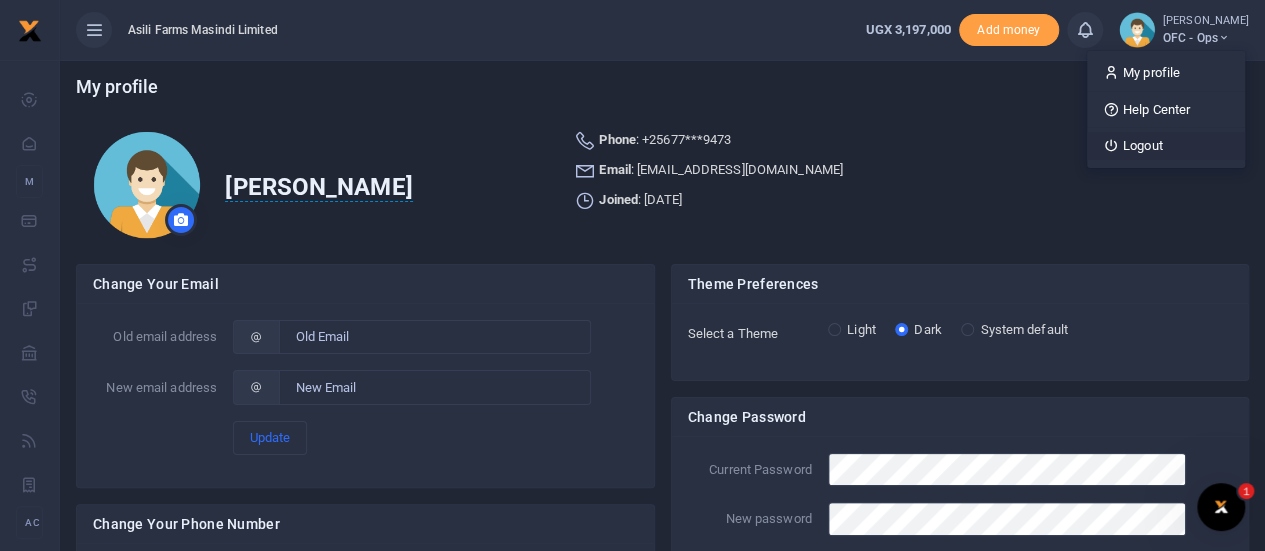 click on "Logout" at bounding box center (1166, 146) 